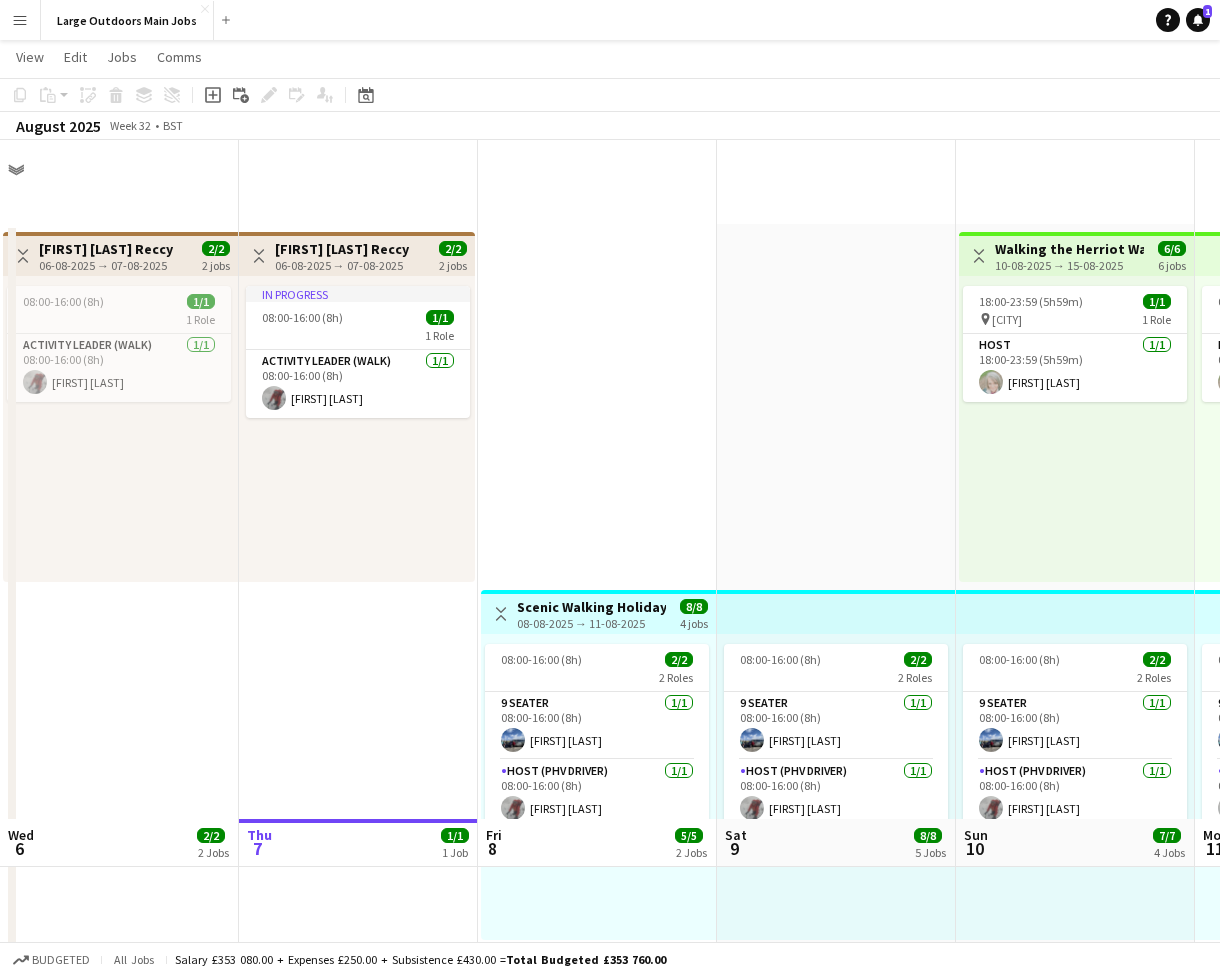 scroll, scrollTop: 679, scrollLeft: 0, axis: vertical 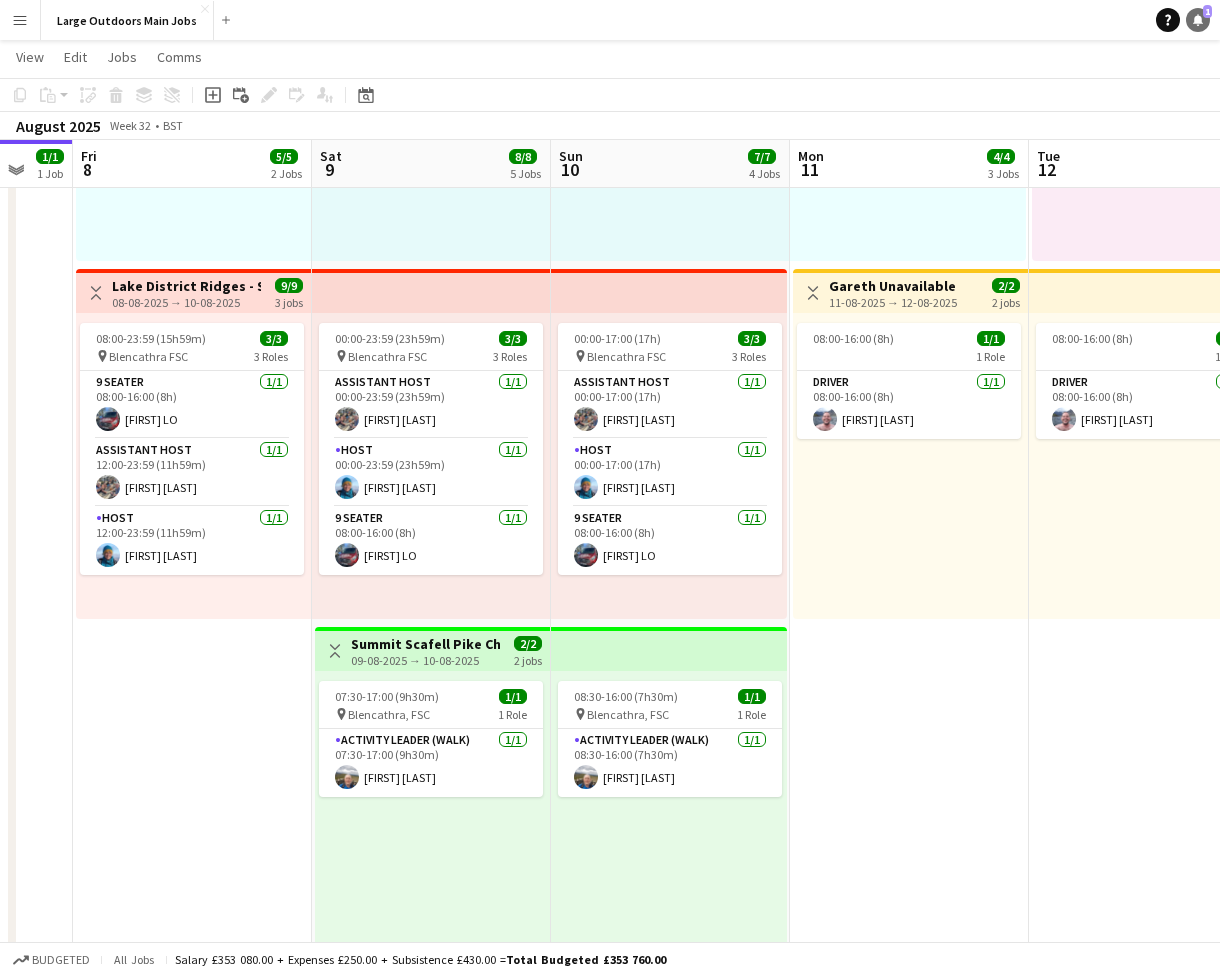 click 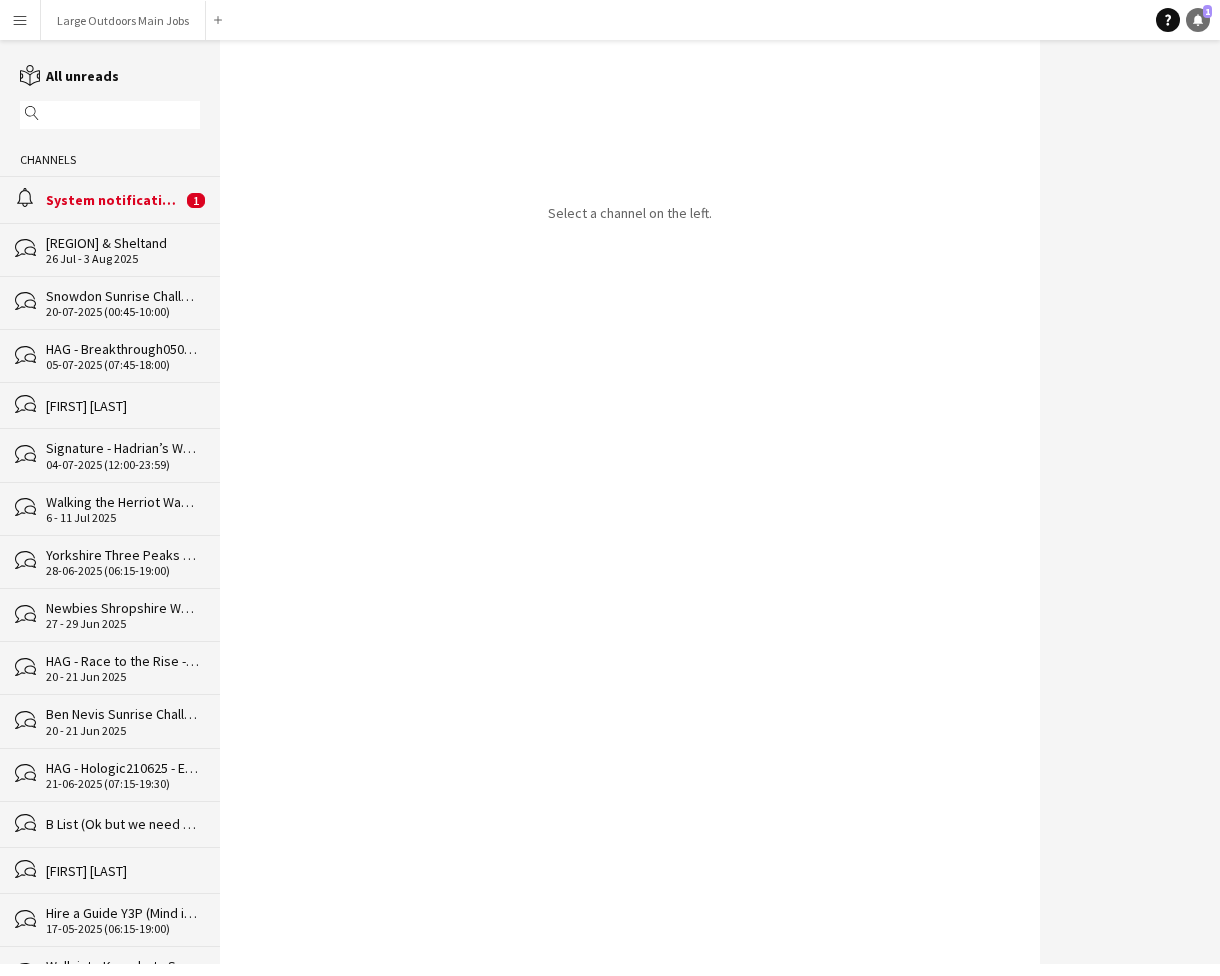 scroll, scrollTop: 0, scrollLeft: 0, axis: both 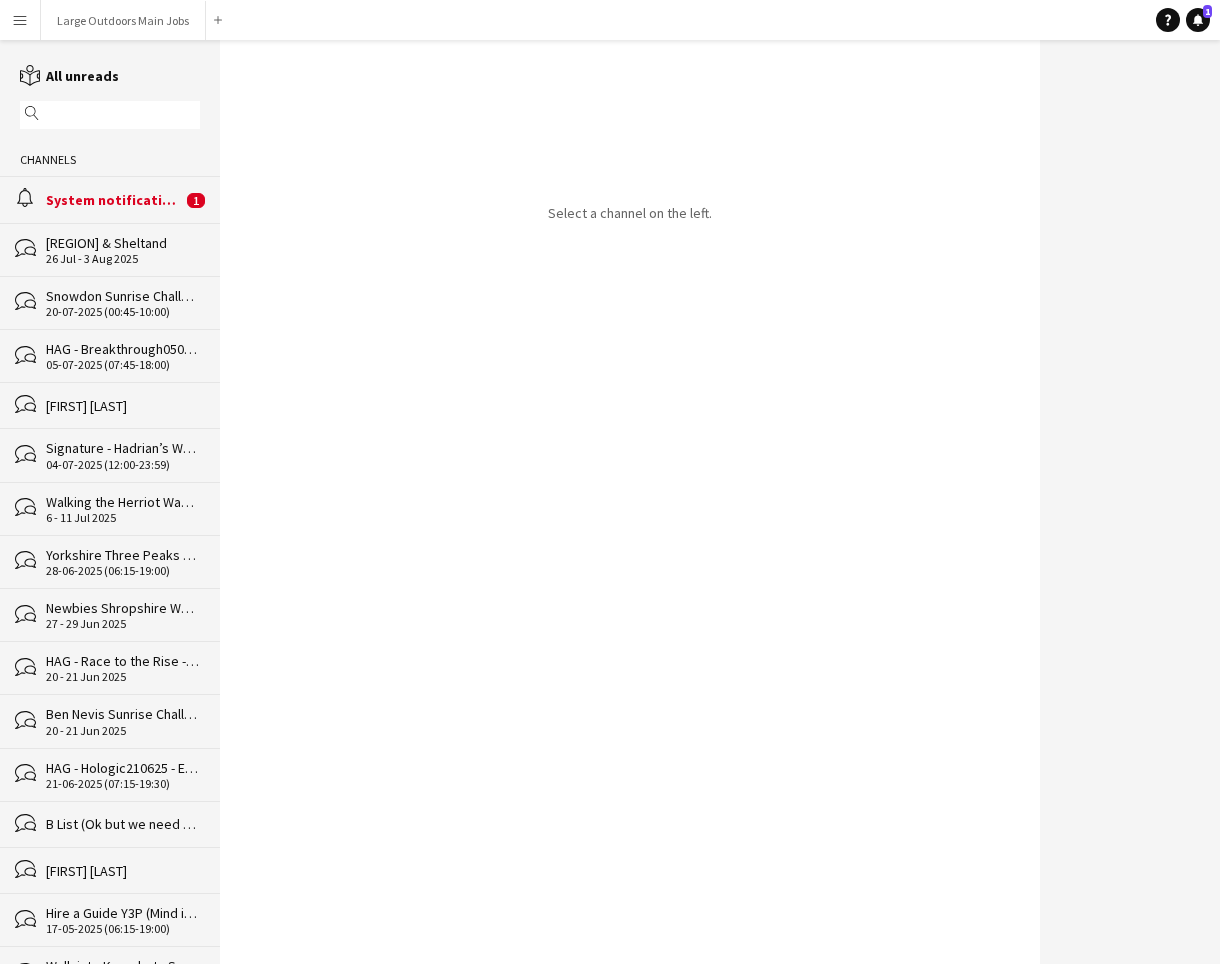 click on "System notifications" 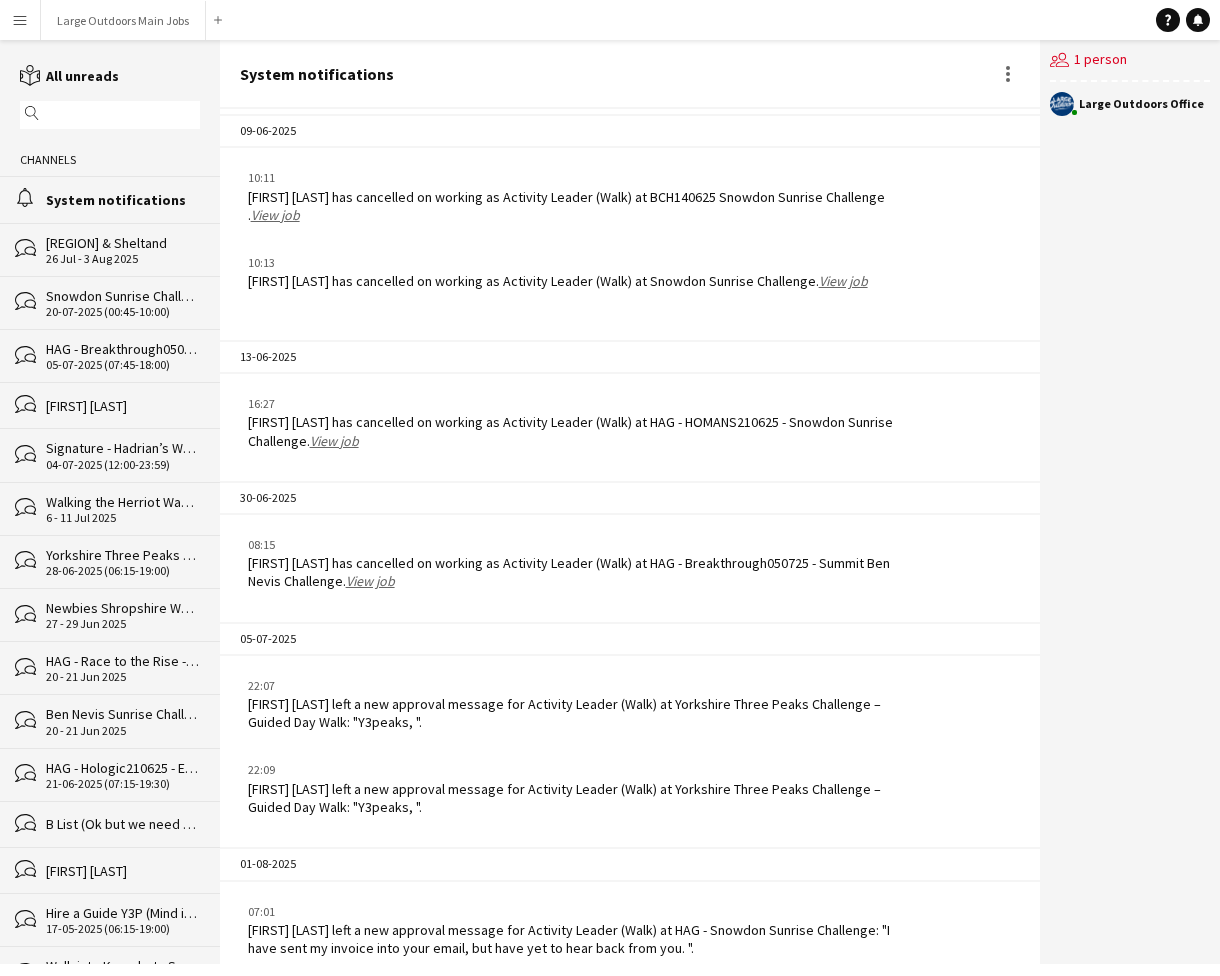 scroll, scrollTop: 2656, scrollLeft: 0, axis: vertical 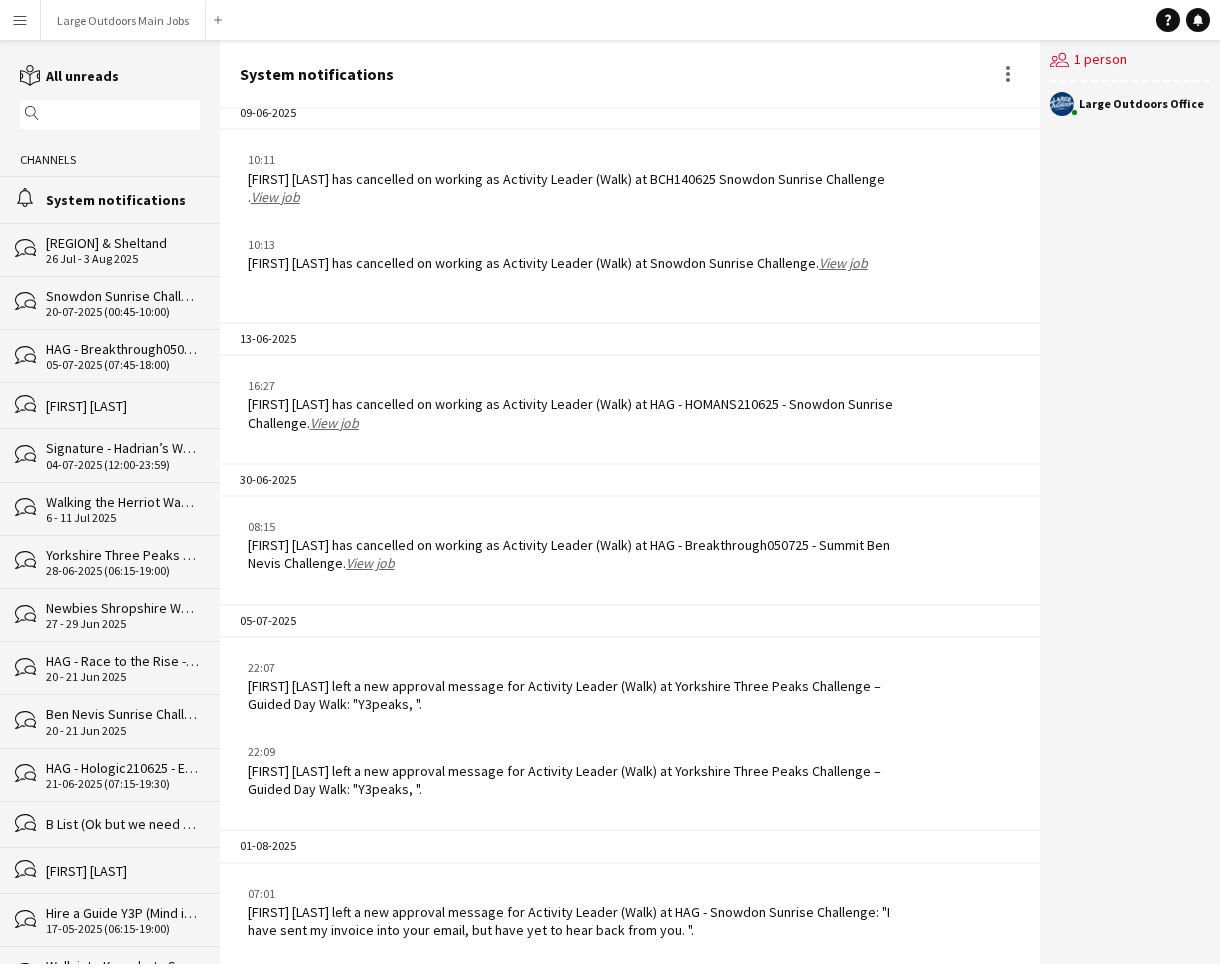 click on "Menu" at bounding box center (20, 20) 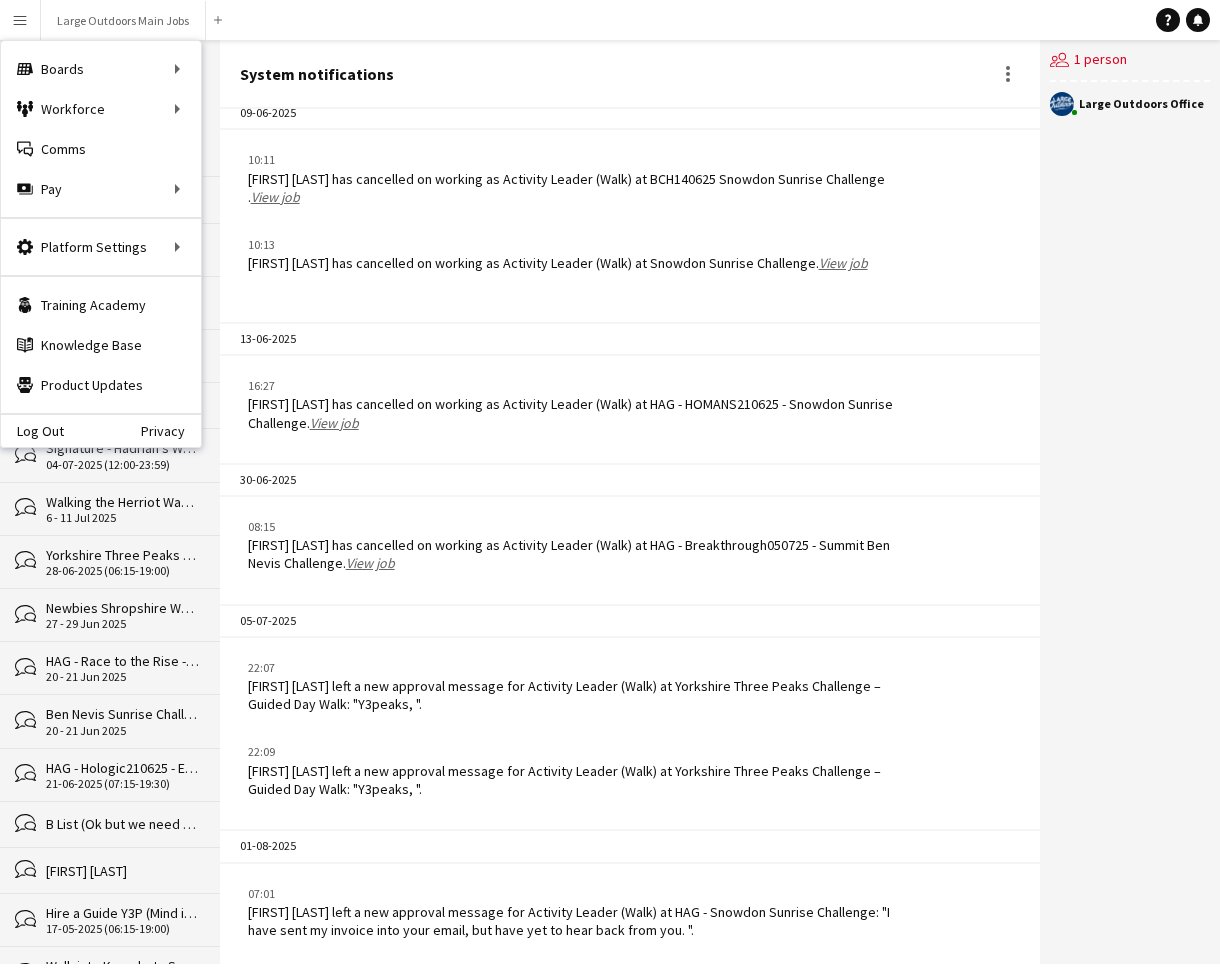 click on "System notifications" 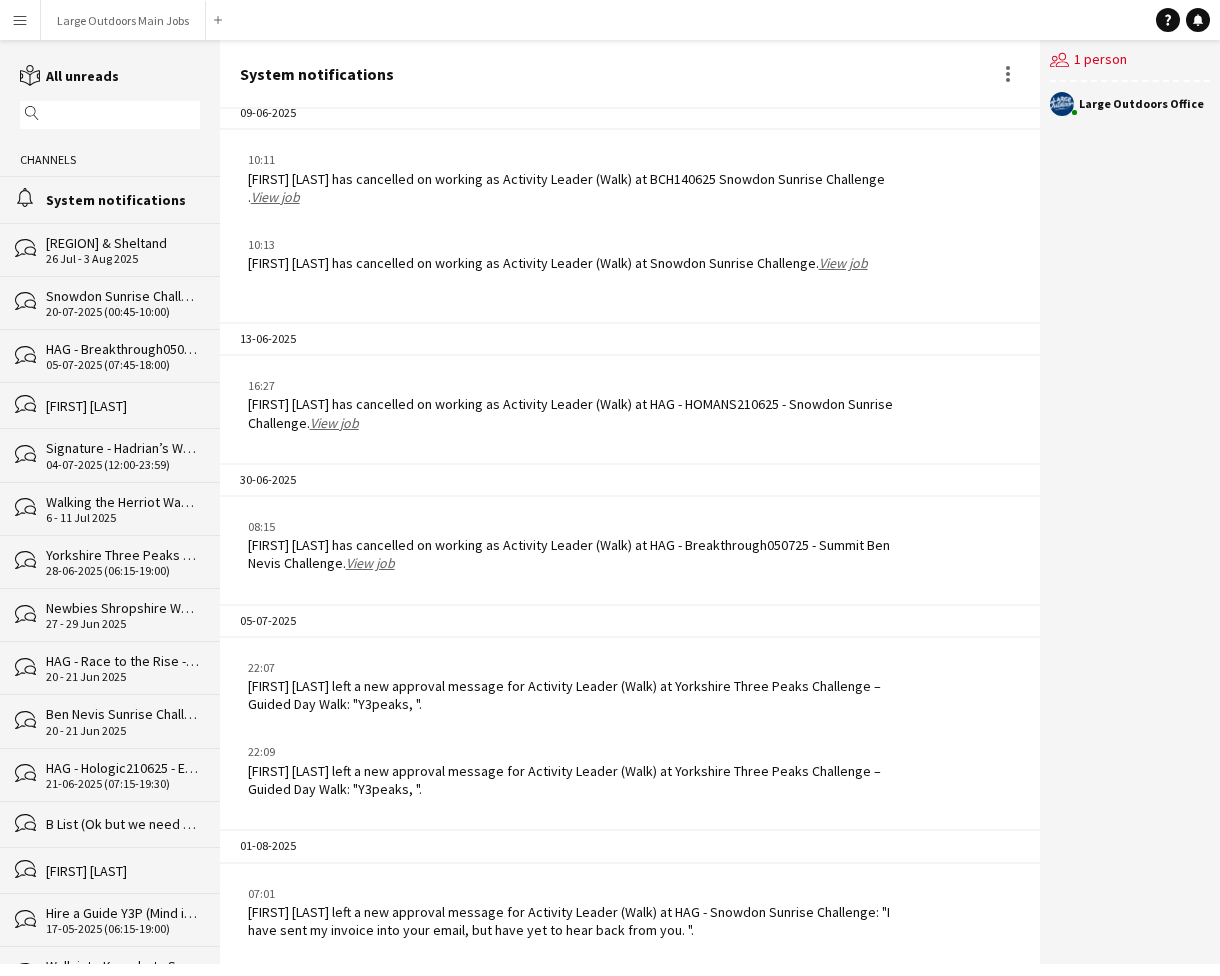 click on "Menu" at bounding box center (20, 20) 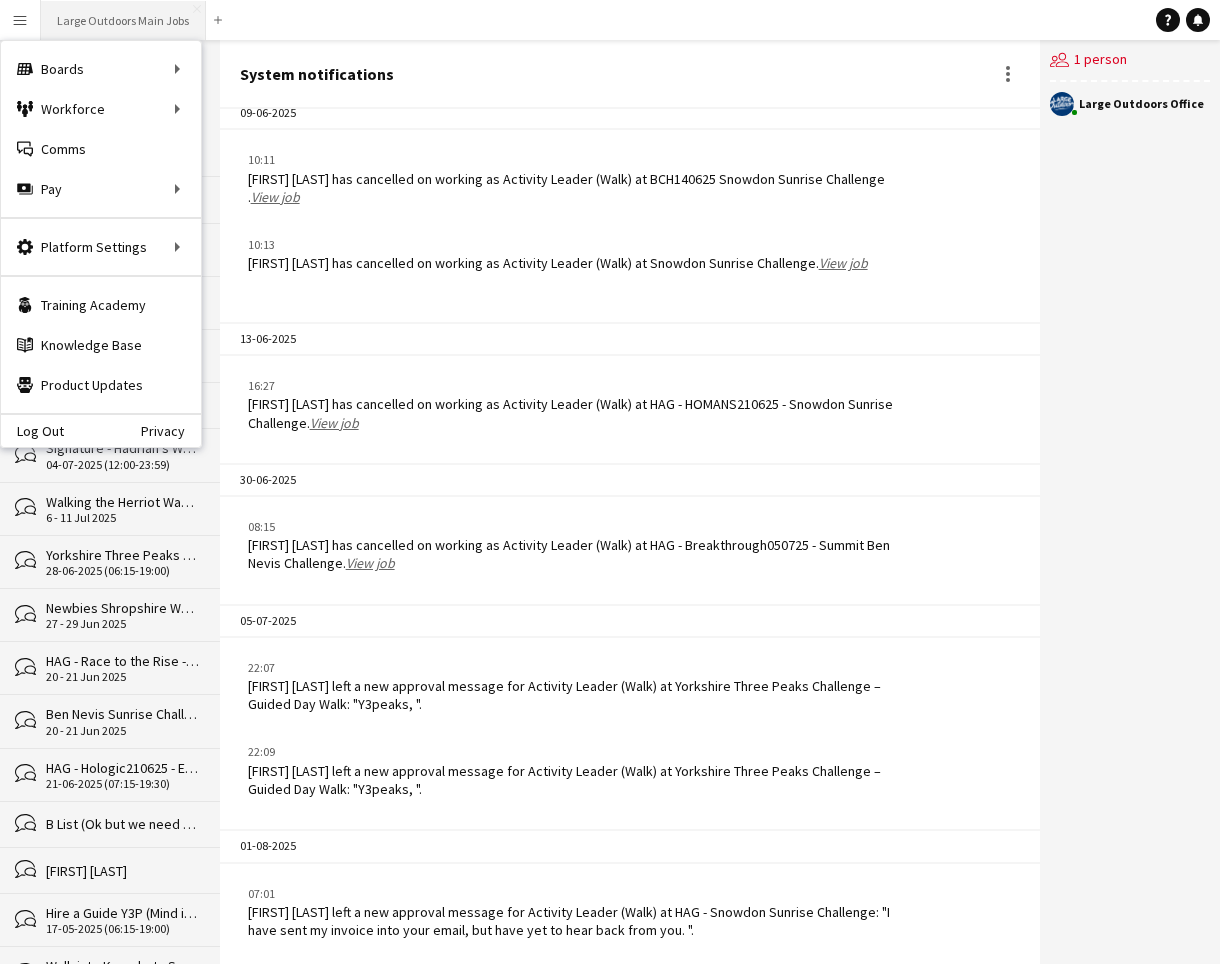 click on "Large Outdoors Main Jobs
Close" at bounding box center [123, 20] 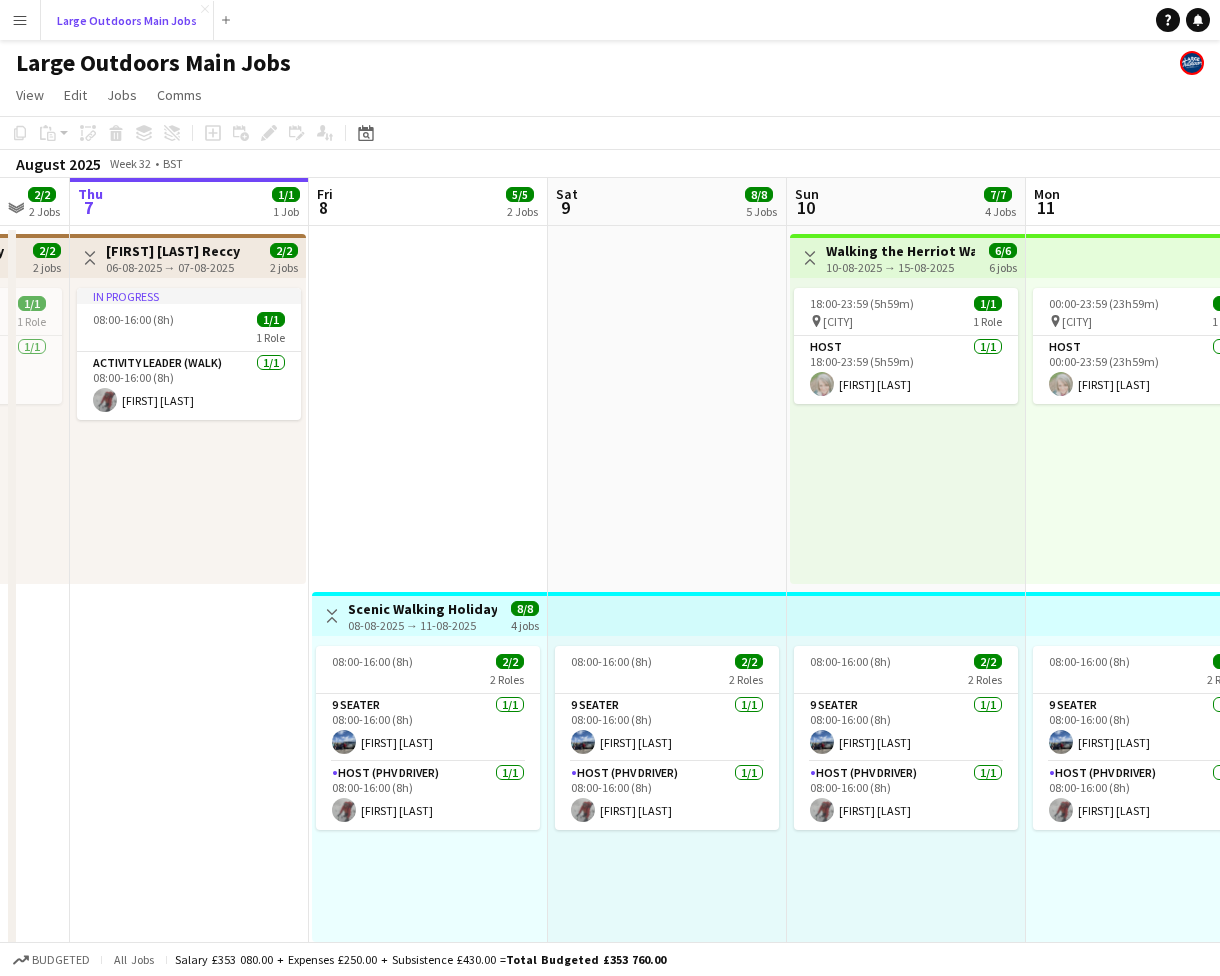 scroll, scrollTop: 0, scrollLeft: 468, axis: horizontal 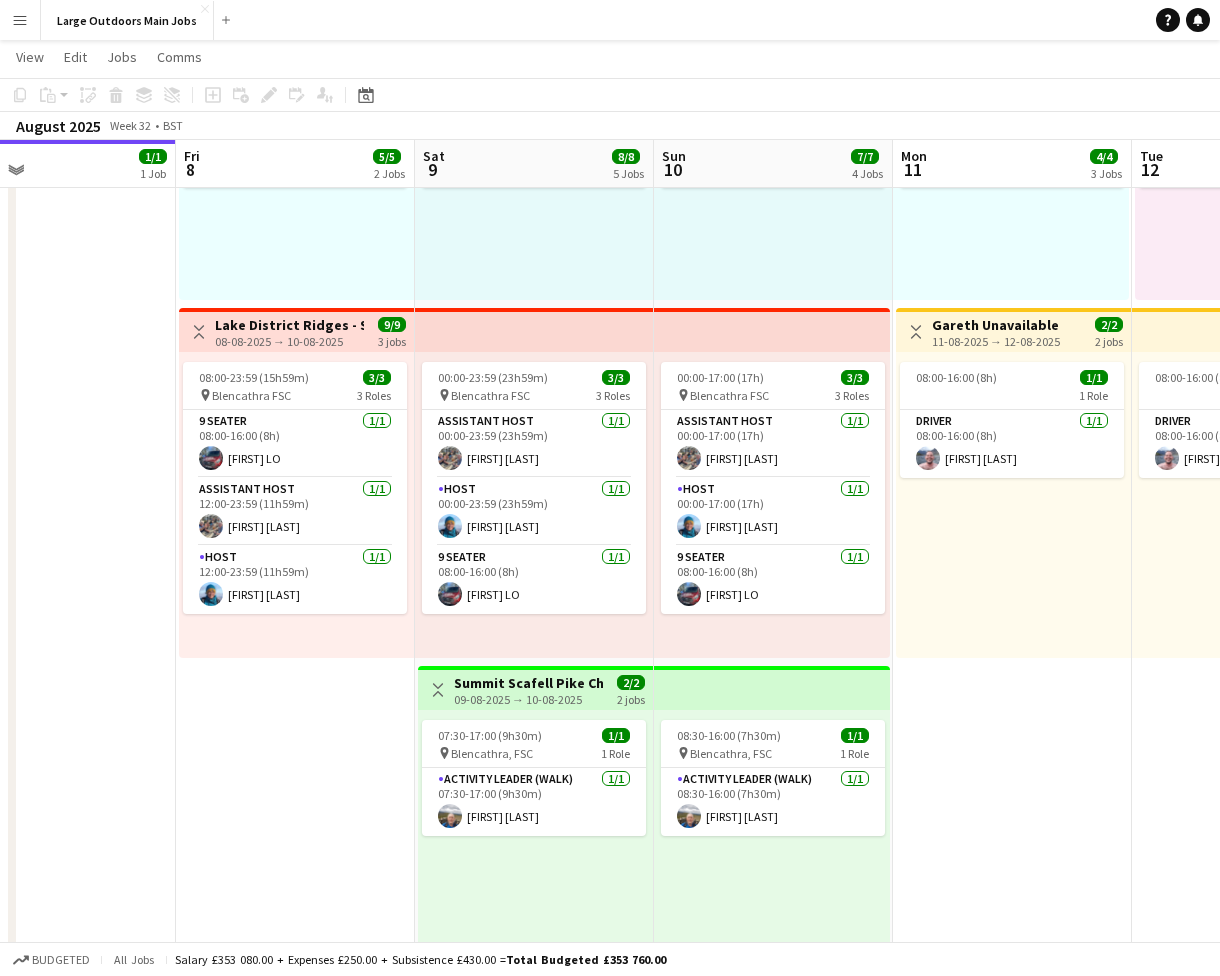 click on "Lake District Ridges - Striding Edge & Sharp Edge / Scafell Pike Challenge Weekend / Wild Swim - Lake District" at bounding box center [289, 325] 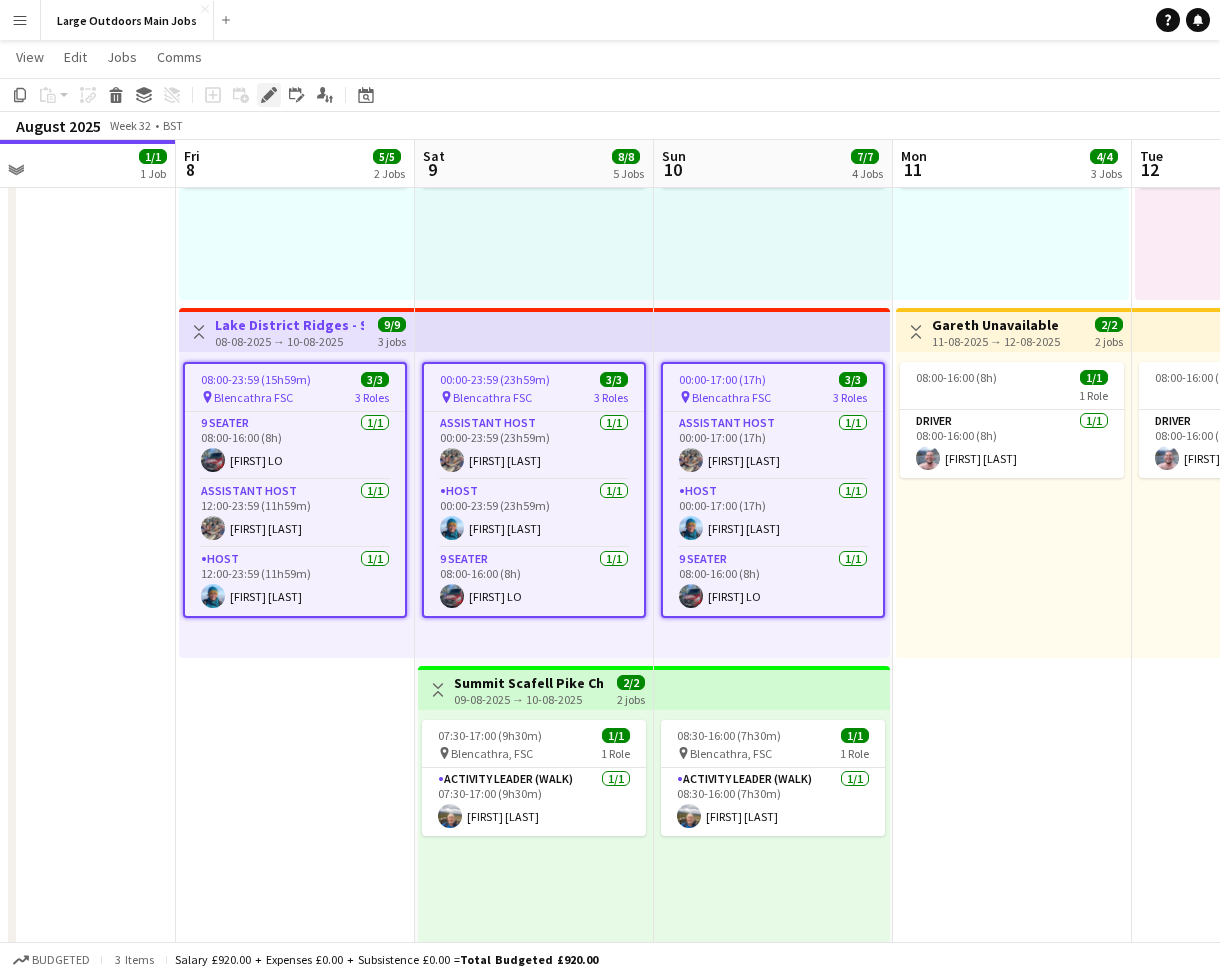 click on "Edit" 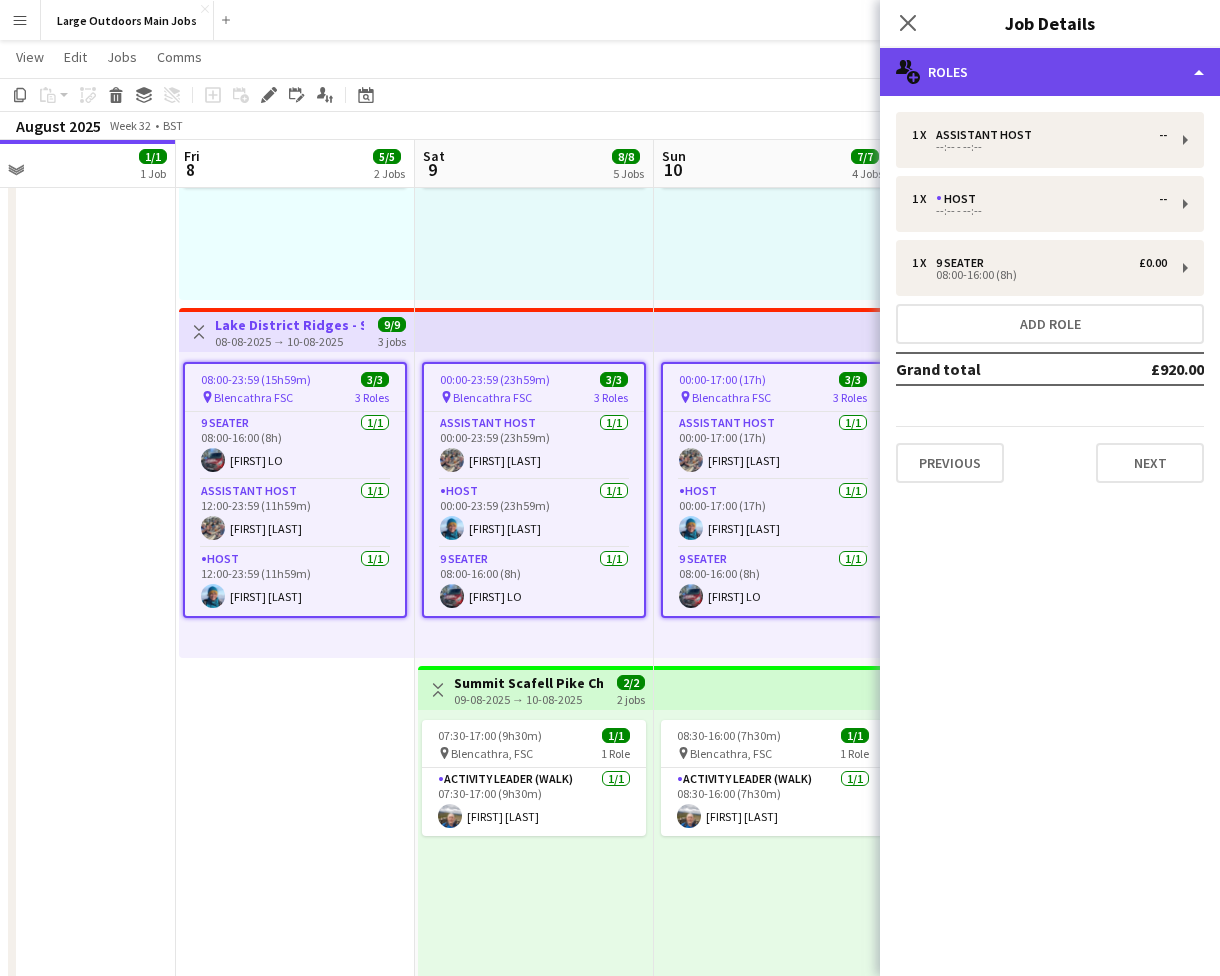 click on "multiple-users-add
Roles" 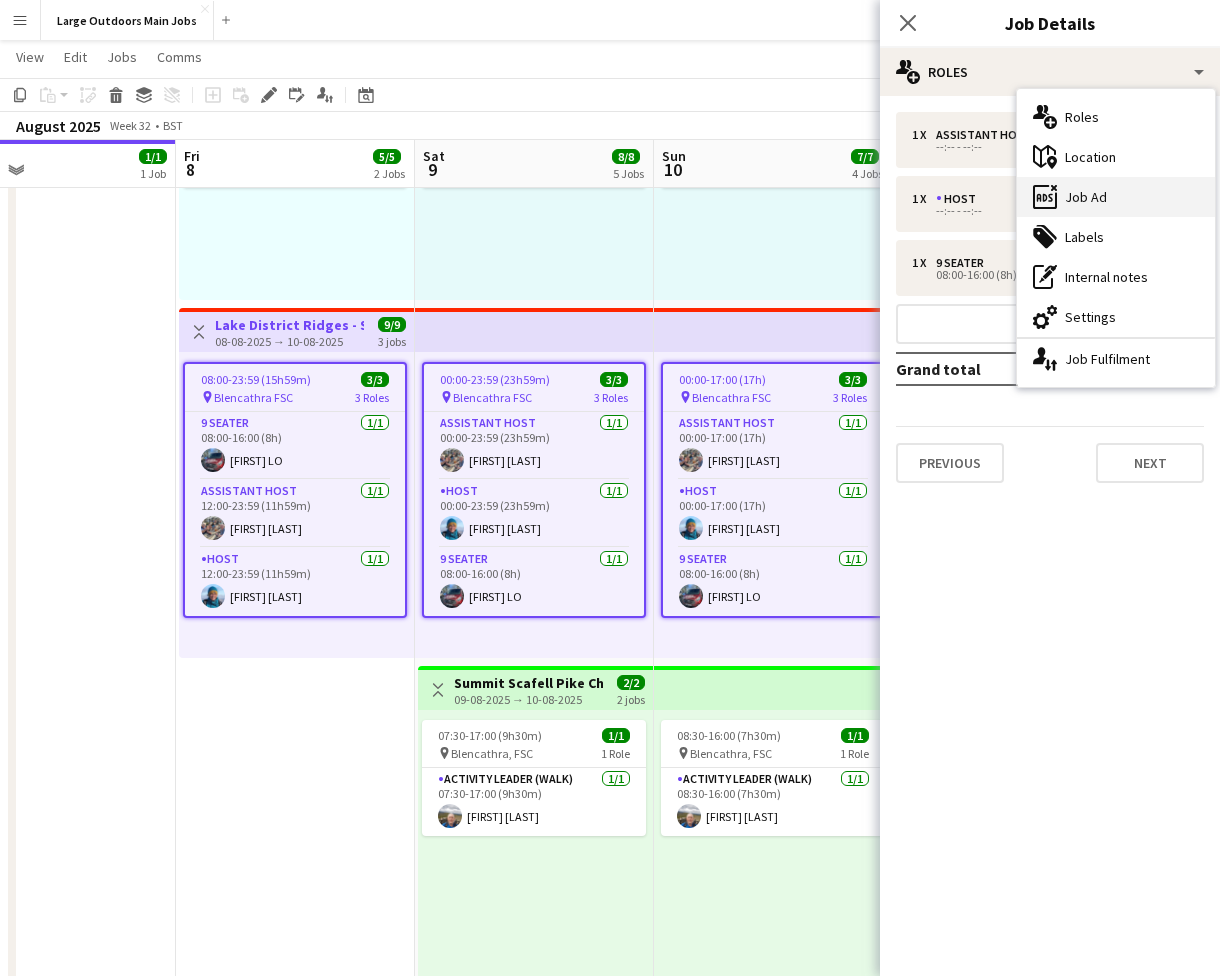 click on "ads-window
Job Ad" at bounding box center (1116, 197) 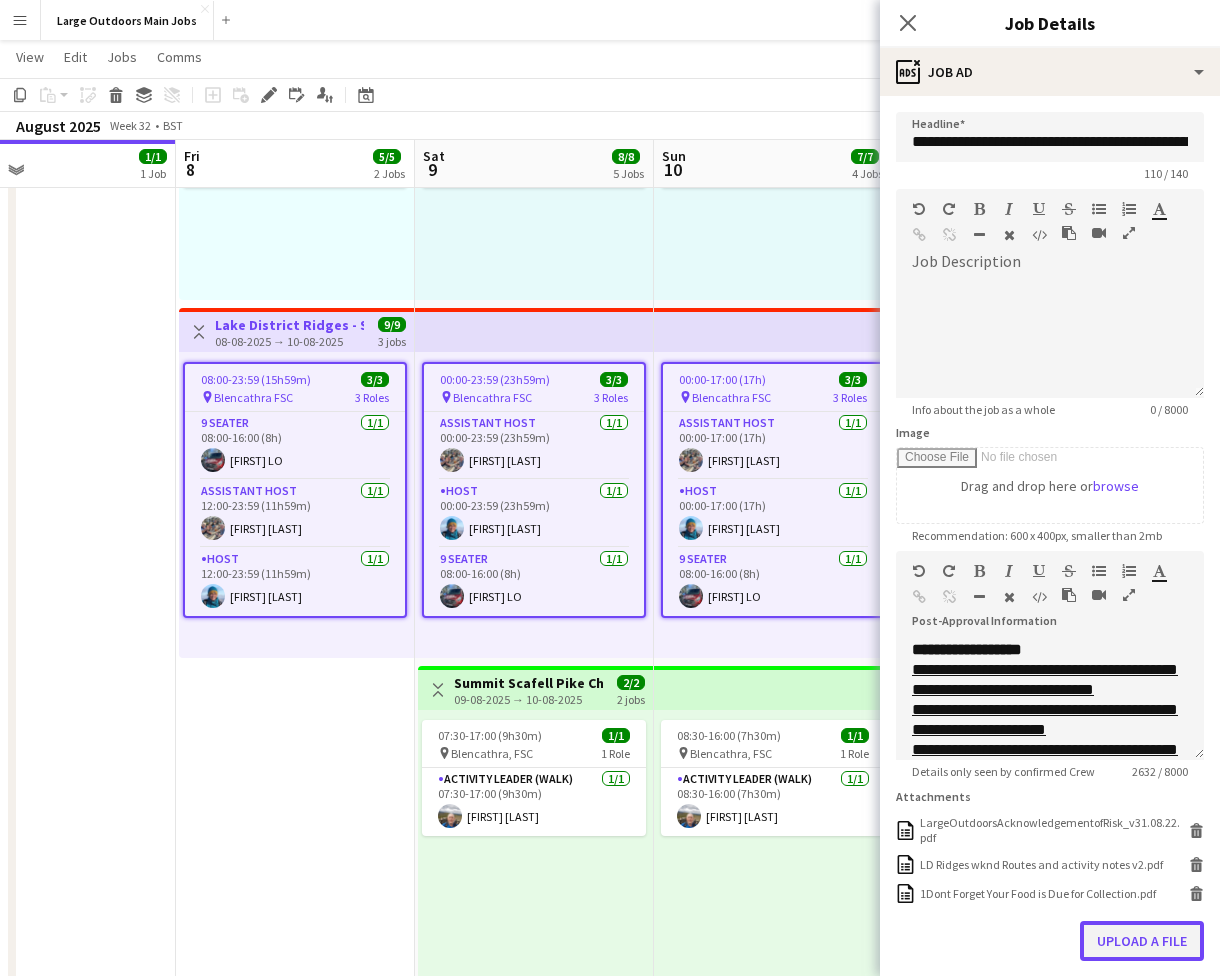 click on "Upload a file" at bounding box center [1142, 941] 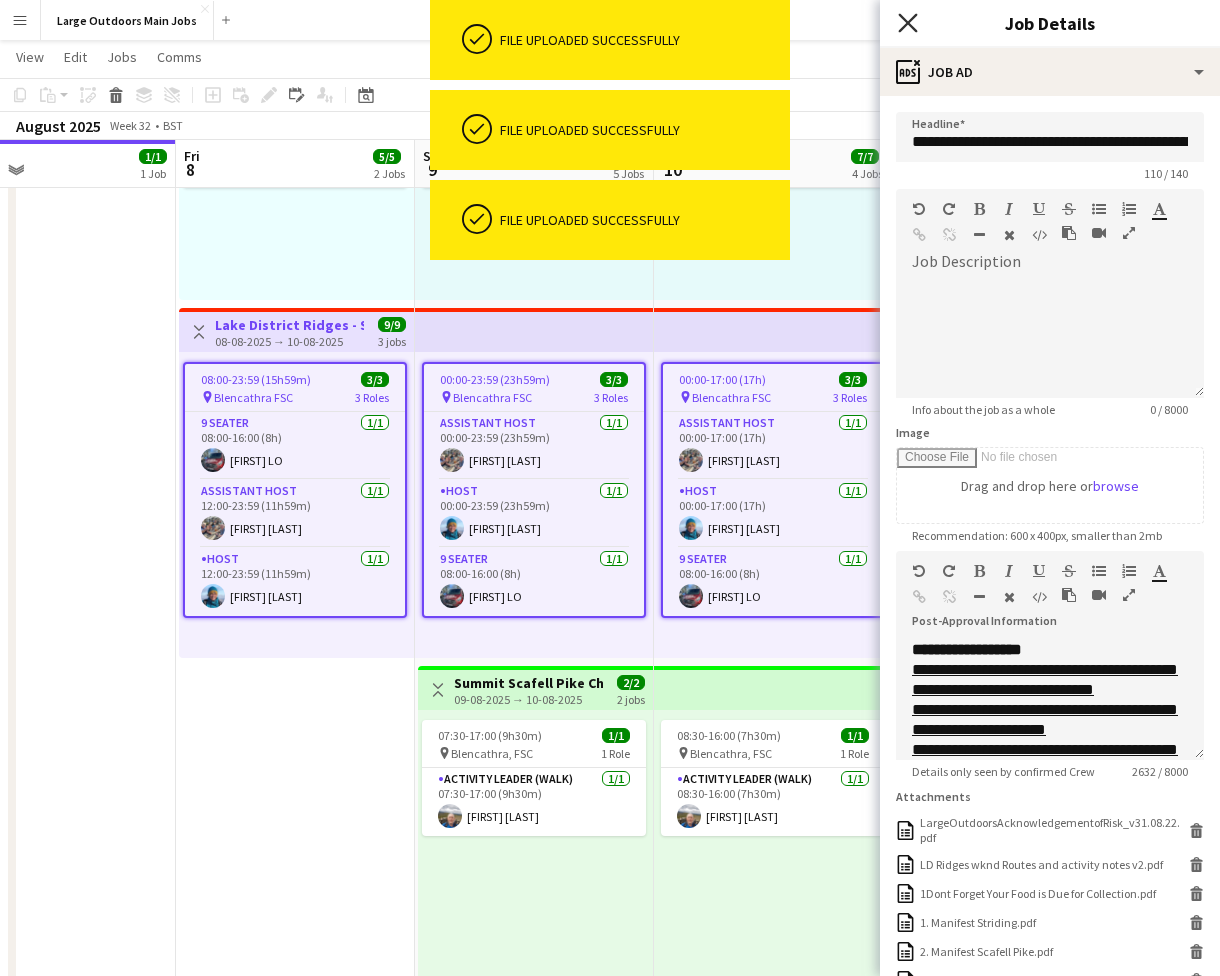 click on "Close pop-in" 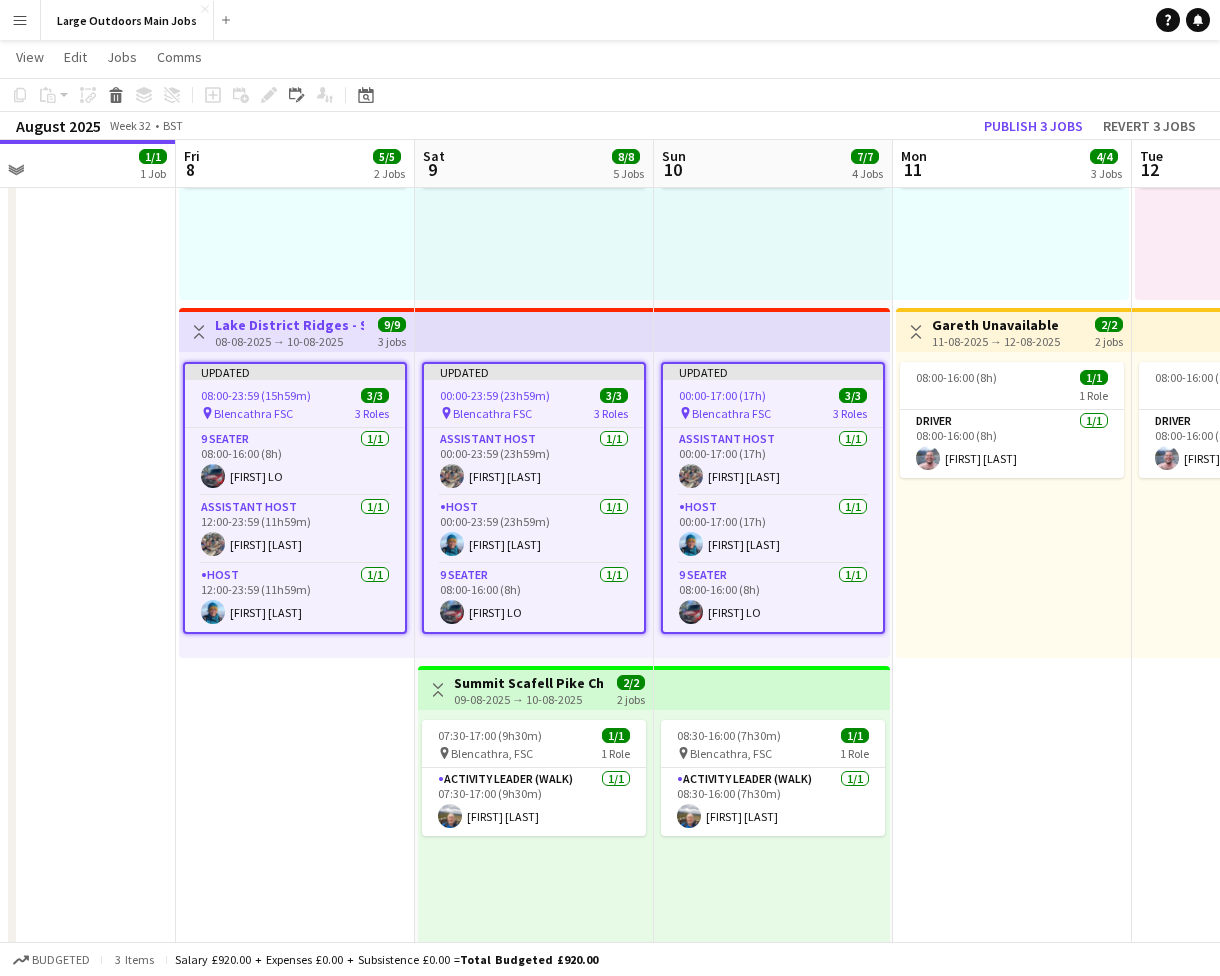 click on "09-08-2025 → 10-08-2025" at bounding box center [528, 699] 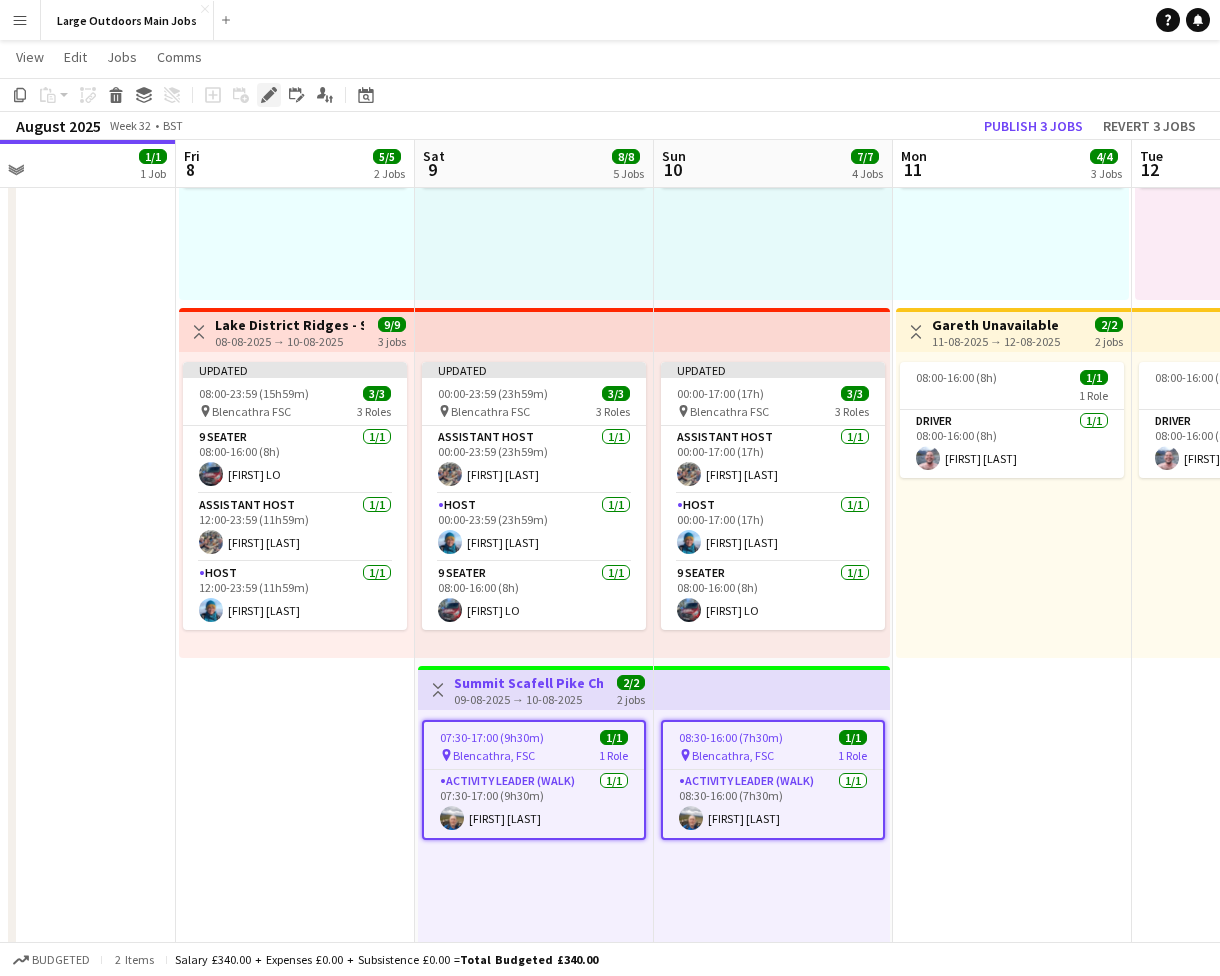 click on "Edit" 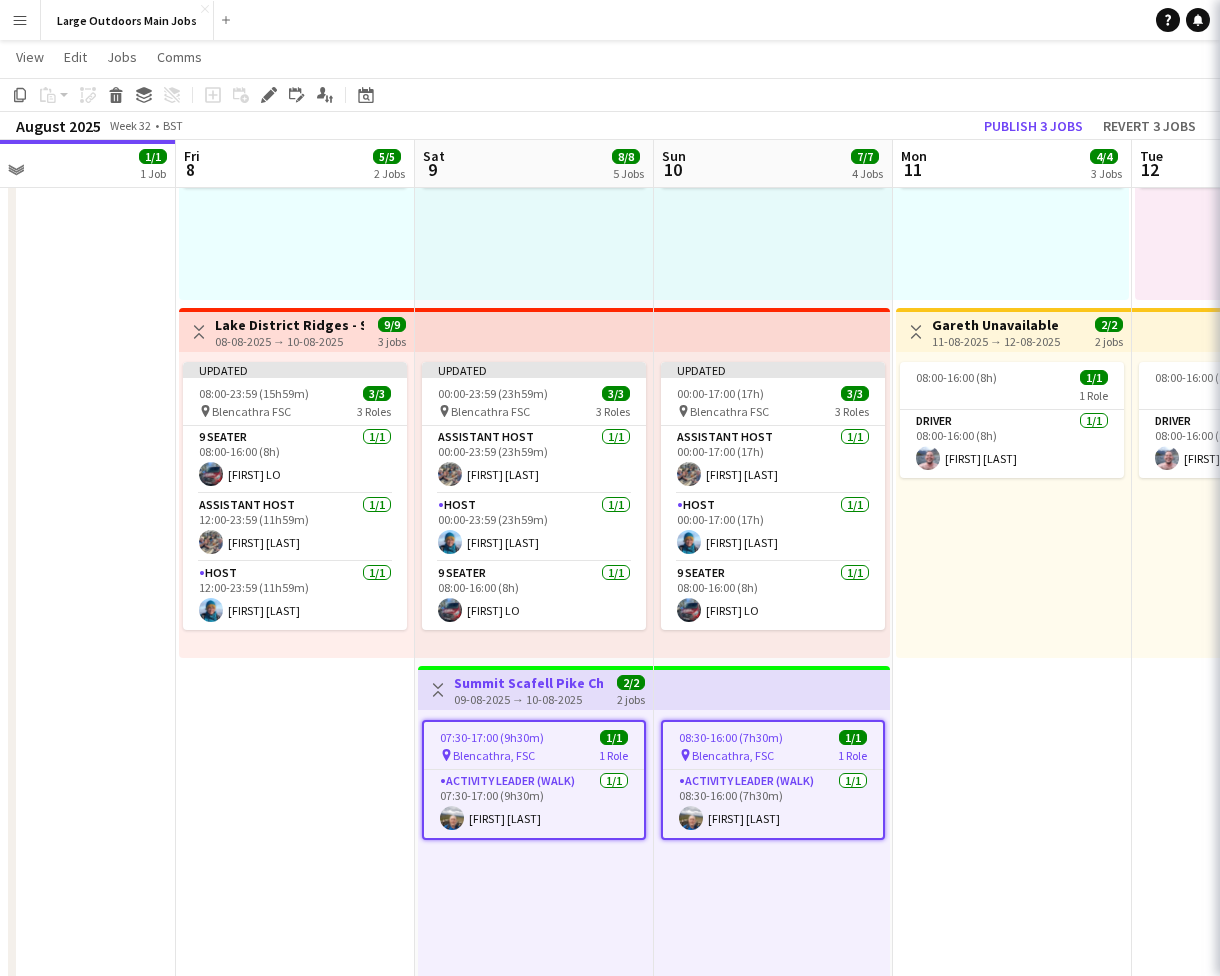 type on "**********" 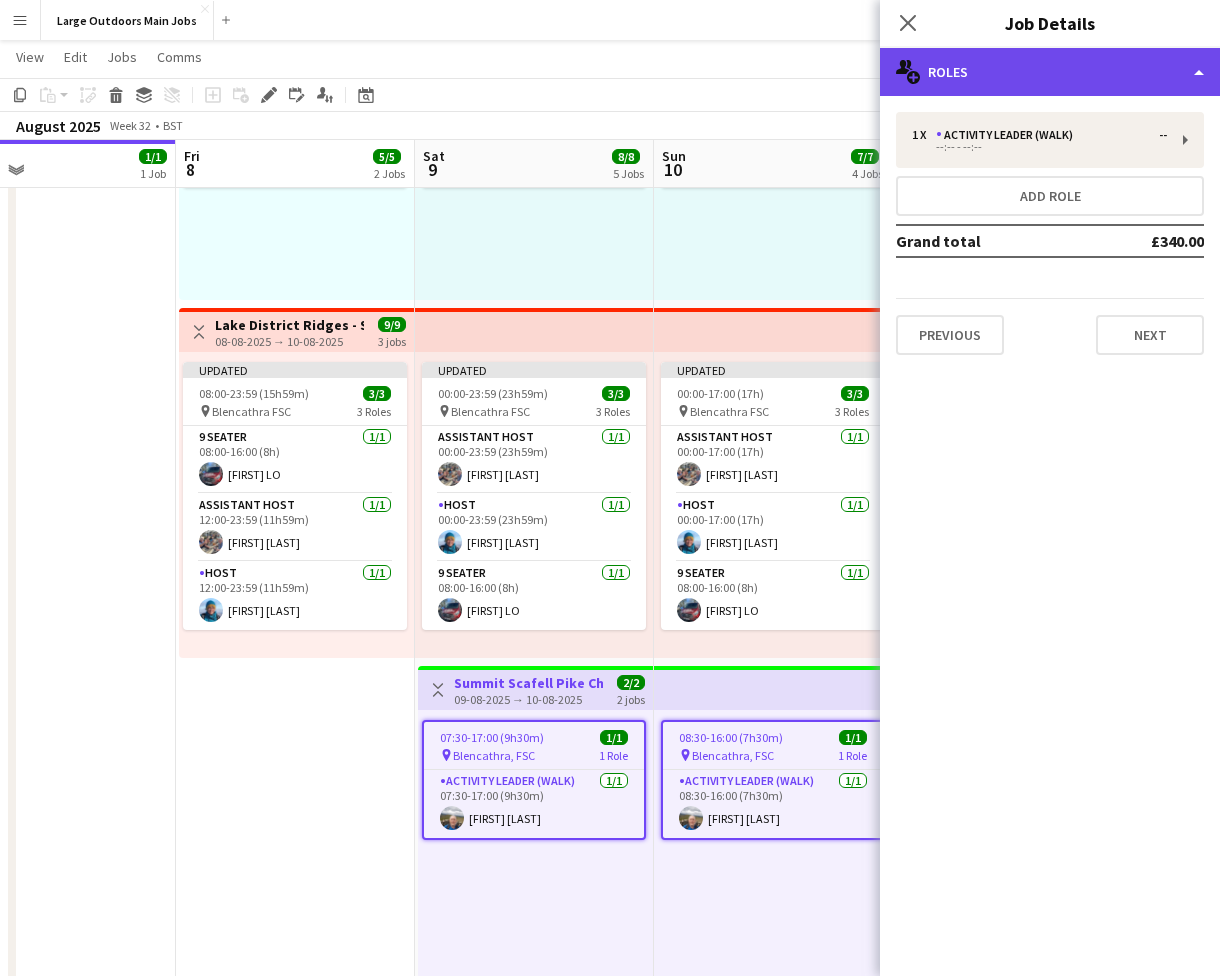 click on "multiple-users-add
Roles" 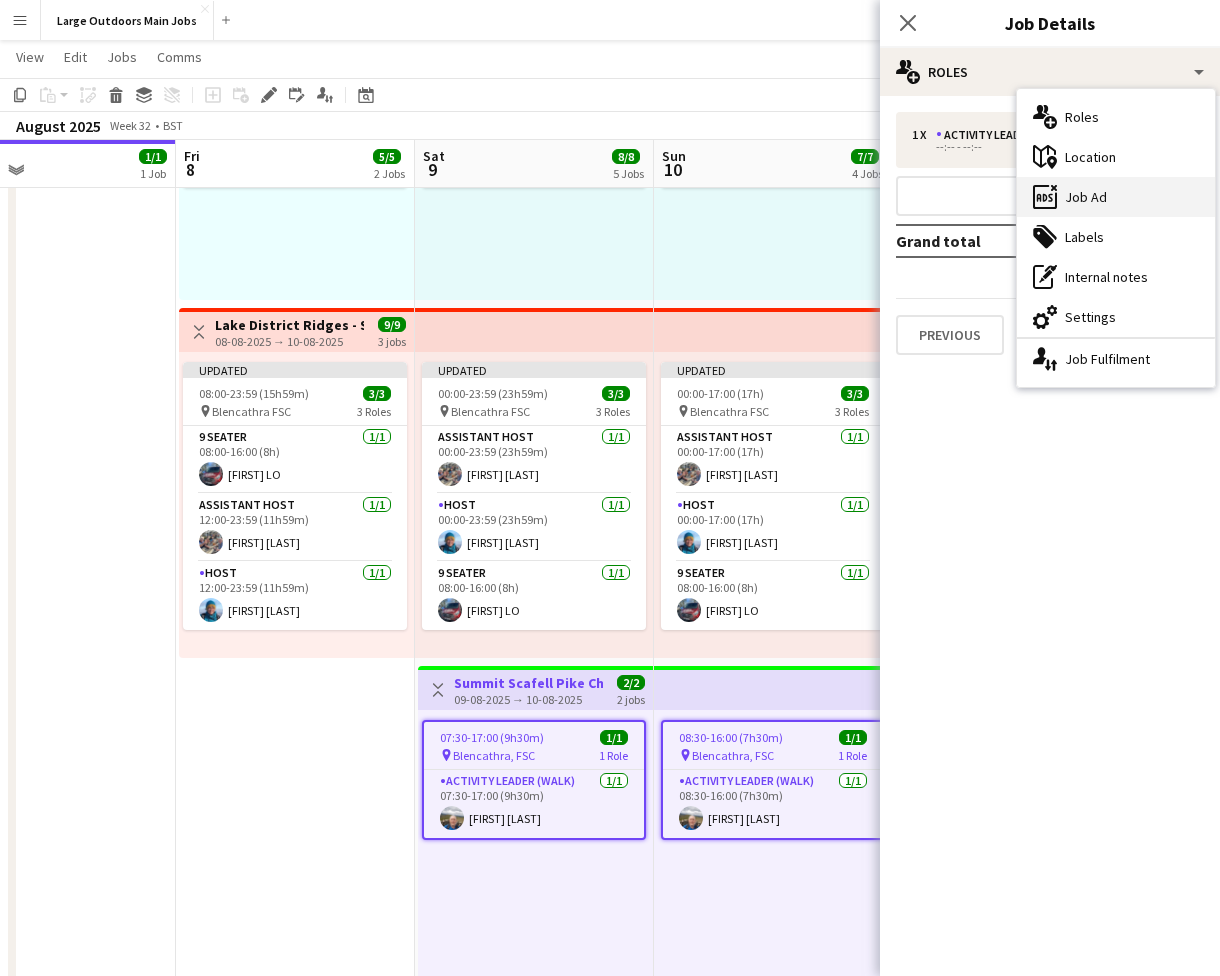 click on "ads-window
Job Ad" at bounding box center [1116, 197] 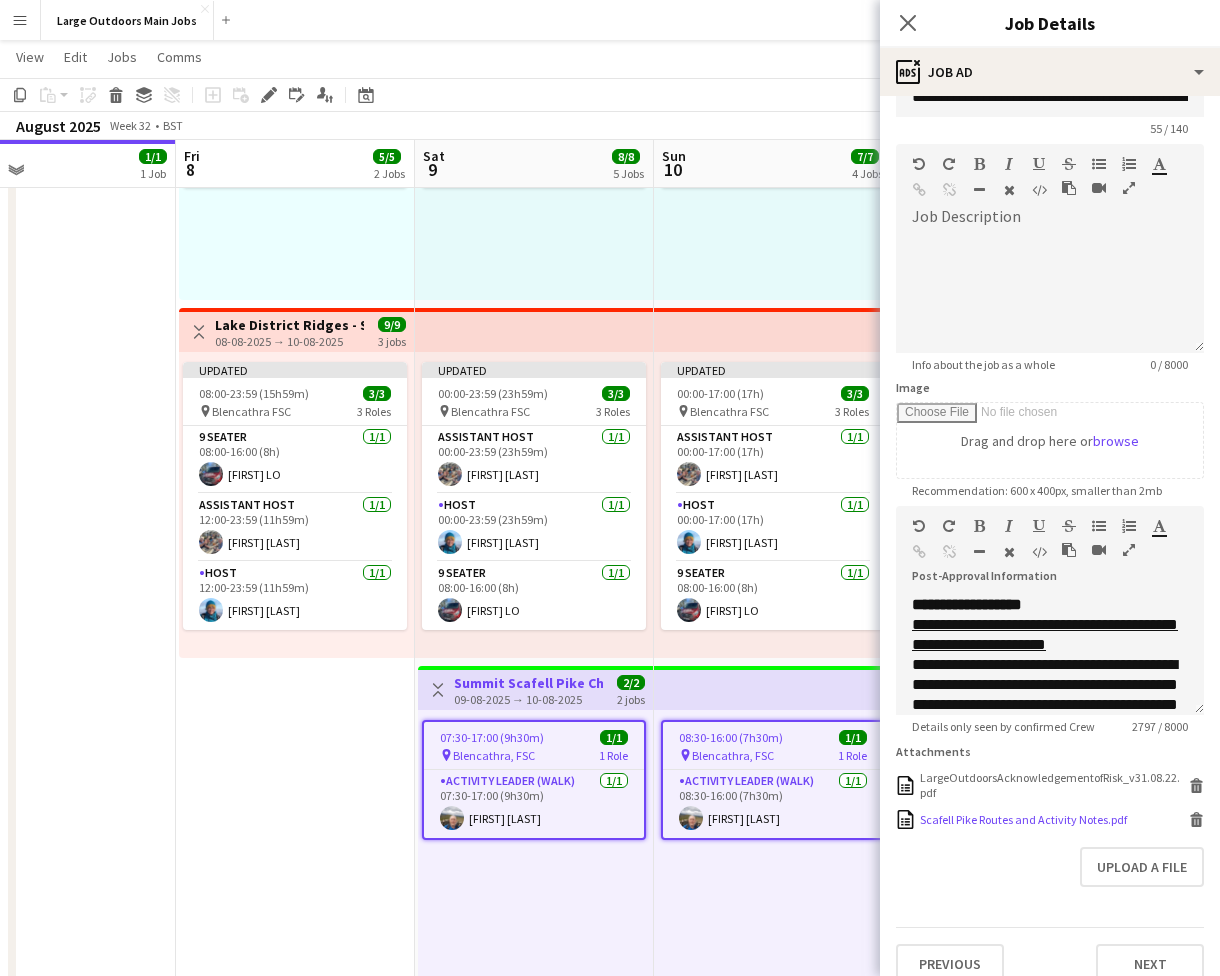 scroll, scrollTop: 61, scrollLeft: 0, axis: vertical 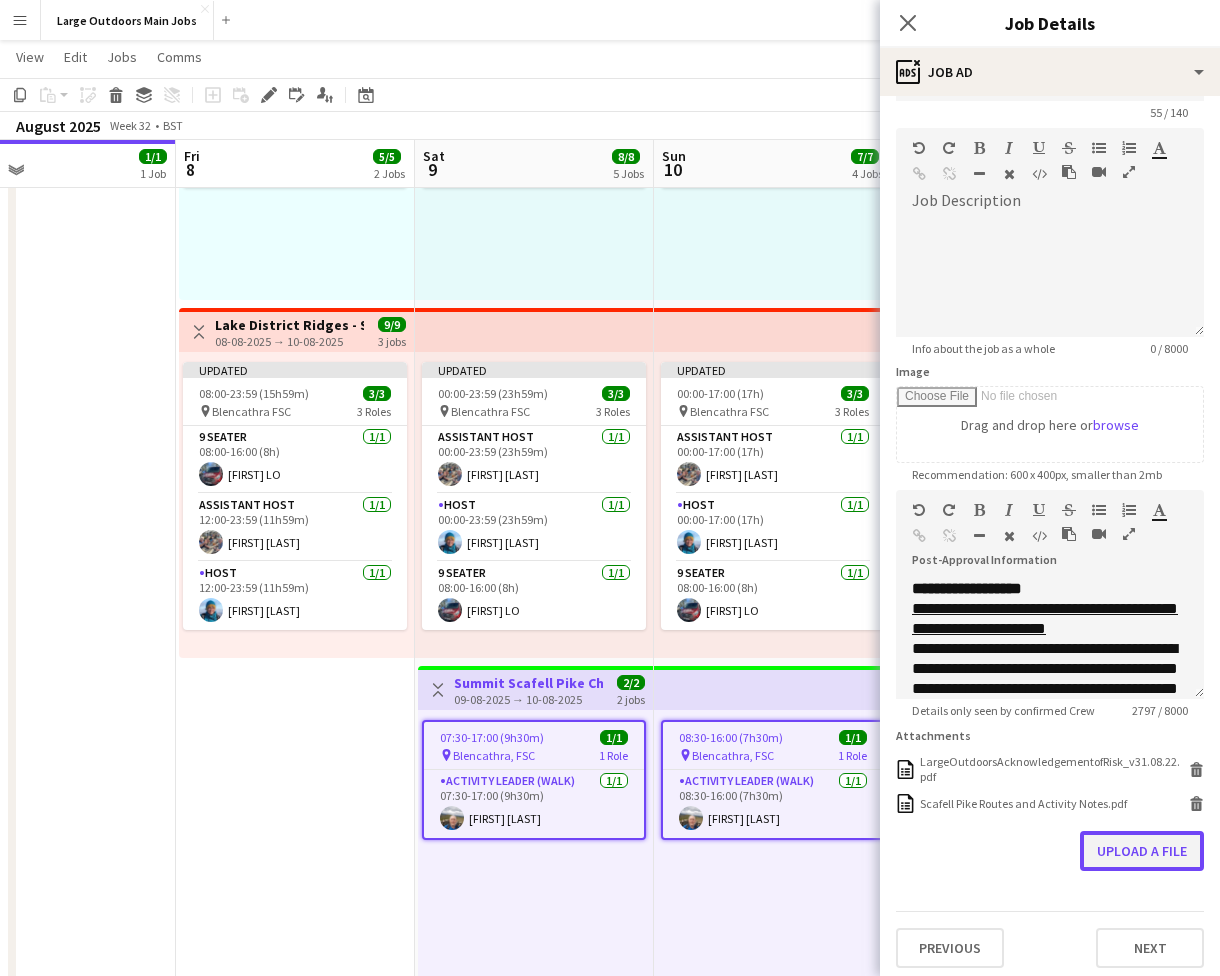 click on "Upload a file" at bounding box center (1142, 851) 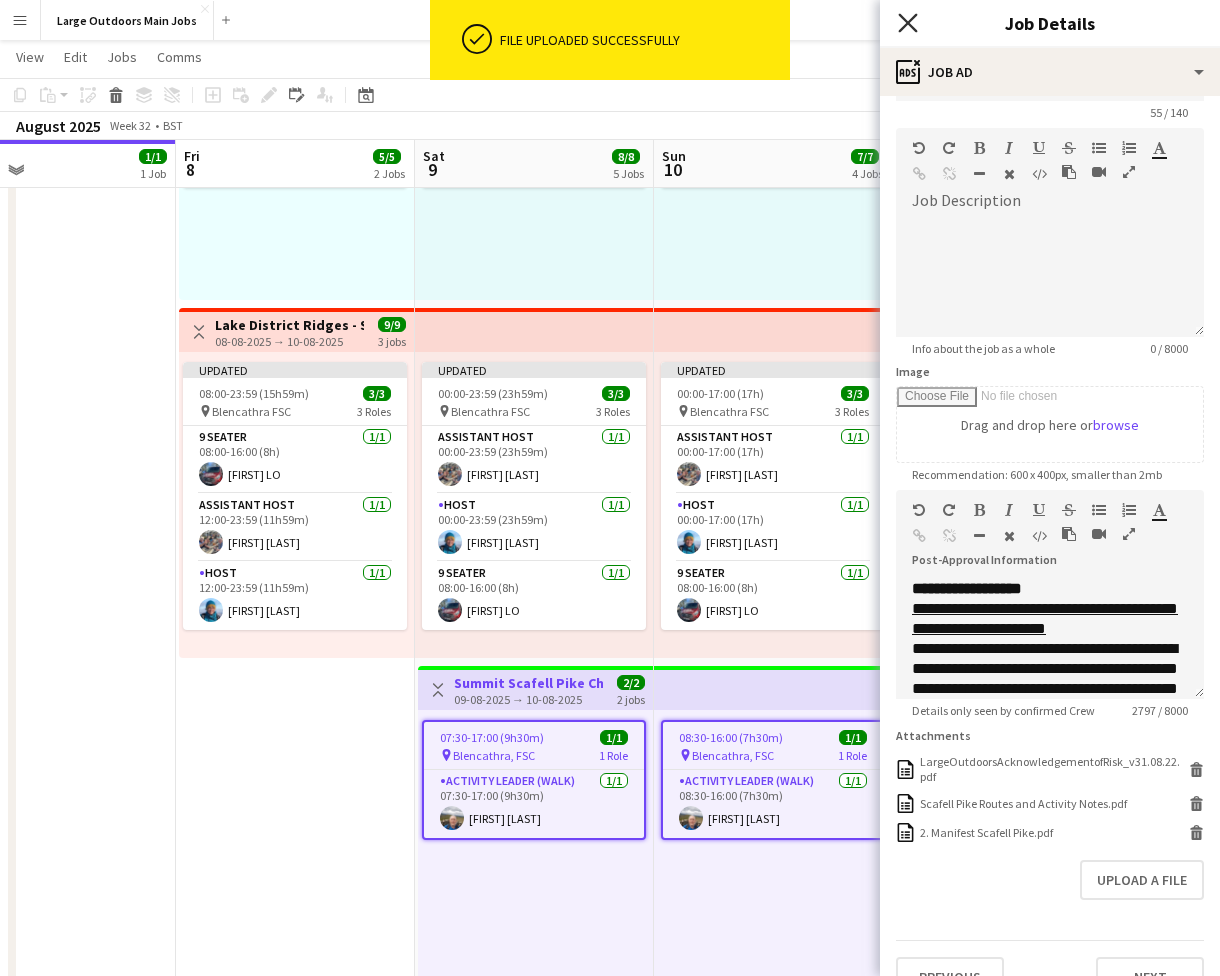 click on "Close pop-in" 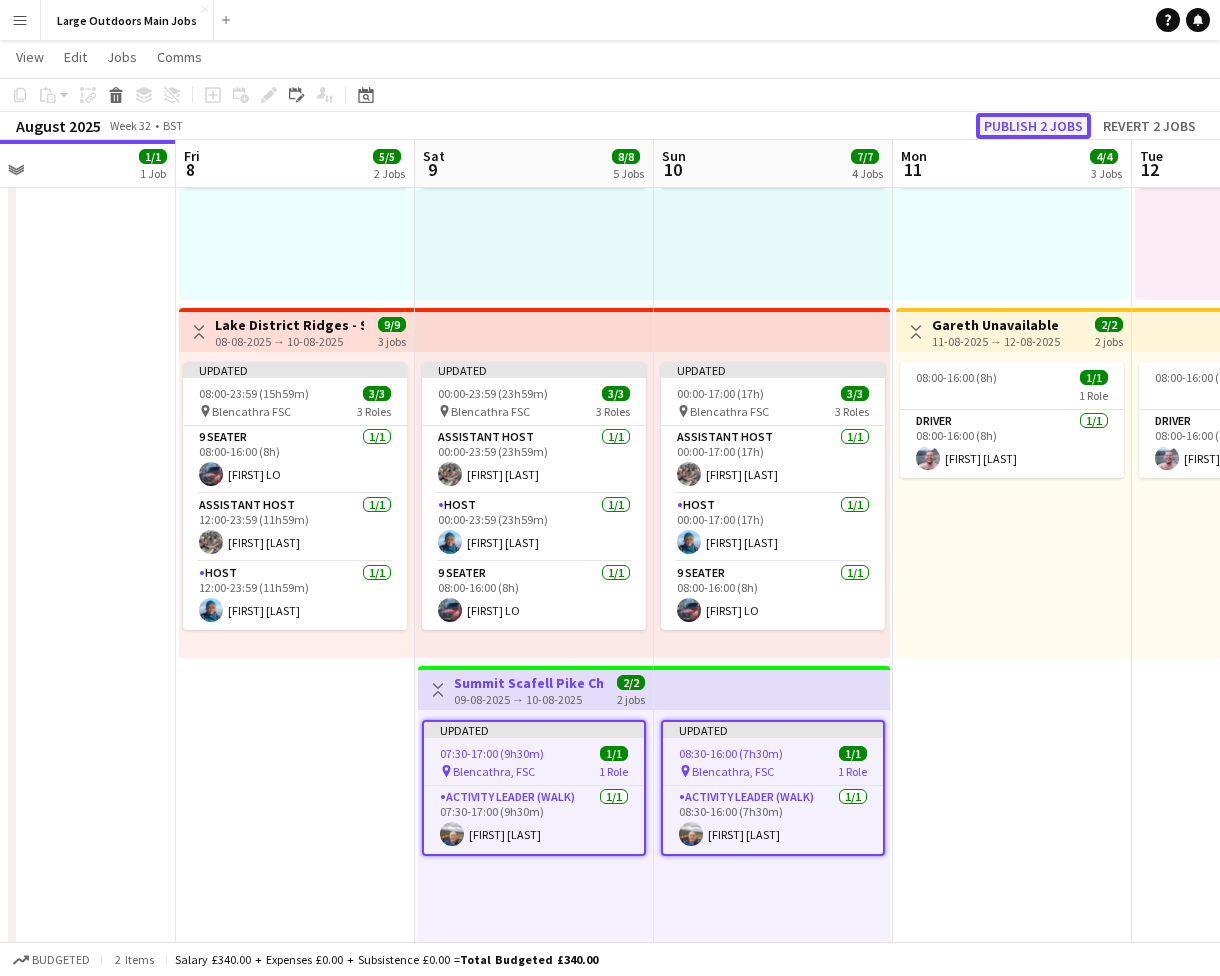 click on "Publish 2 jobs" 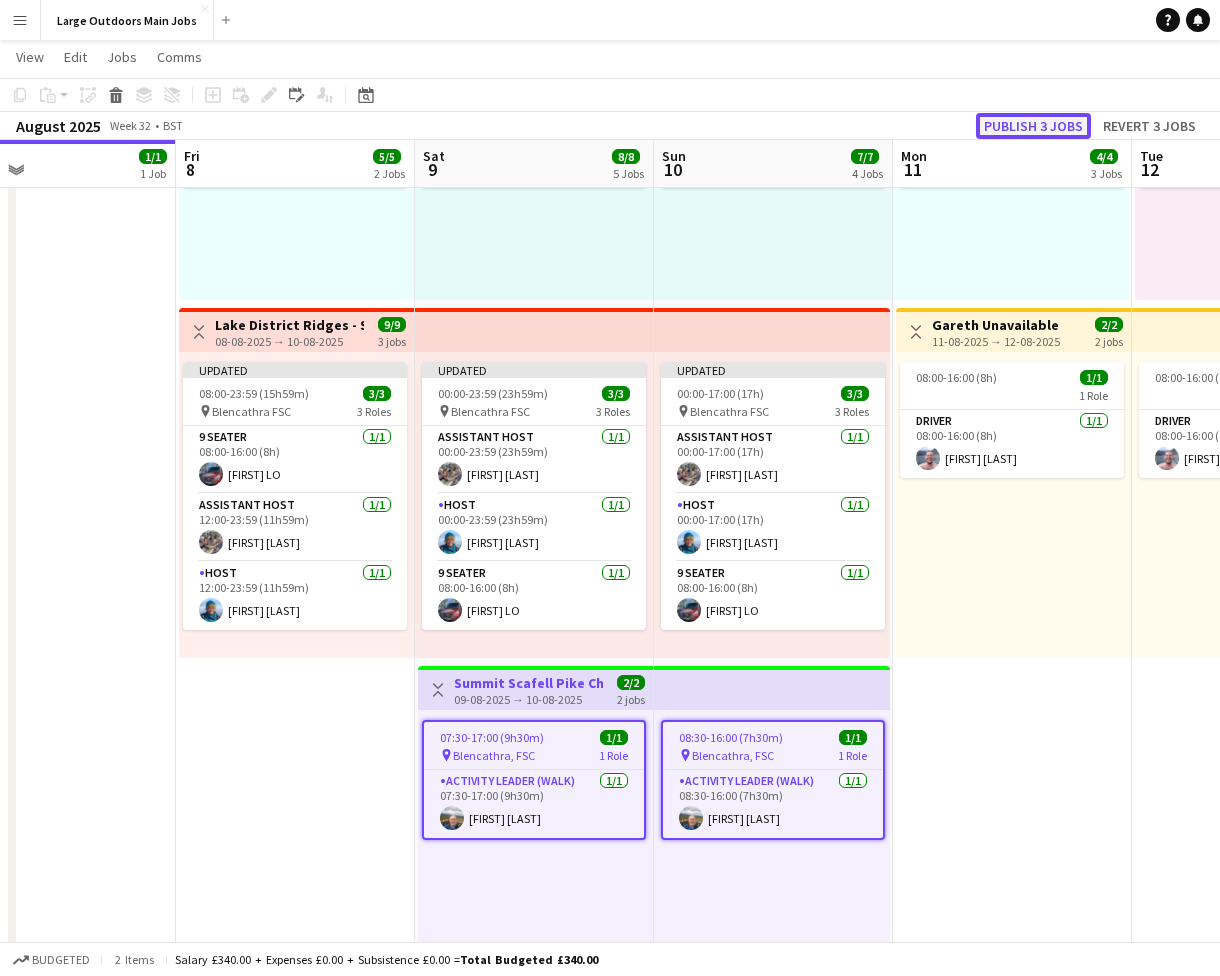 click on "Publish 3 jobs" 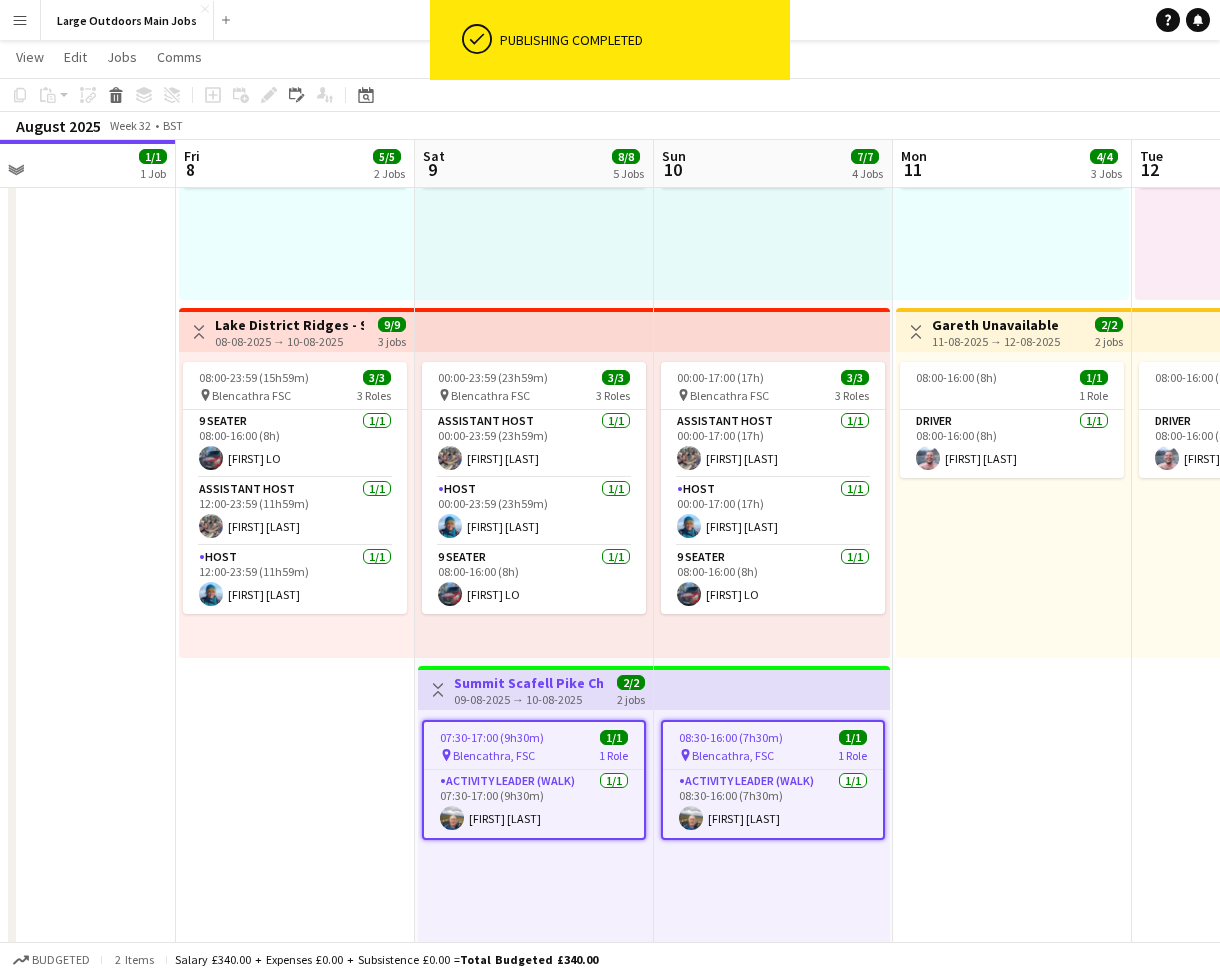 click on "00:00-23:59 (23h59m)    1/1
pin
Keld   1 Role   Host   1/1   00:00-23:59 (23h59m)
[FIRST] [LAST]     08:00-16:00 (8h)    2/2   2 Roles   9 Seater   1/1   08:00-16:00 (8h)
[FIRST] [LAST]  Host (PHV Driver)   1/1   08:00-16:00 (8h)
[FIRST] [LAST]
Toggle View
Gareth Unavailable  11-08-2025 → 12-08-2025   2/2   2 jobs      08:00-16:00 (8h)    1/1   1 Role   Driver   1/1   08:00-16:00 (8h)
[FIRST] [LAST]" at bounding box center [1012, 304] 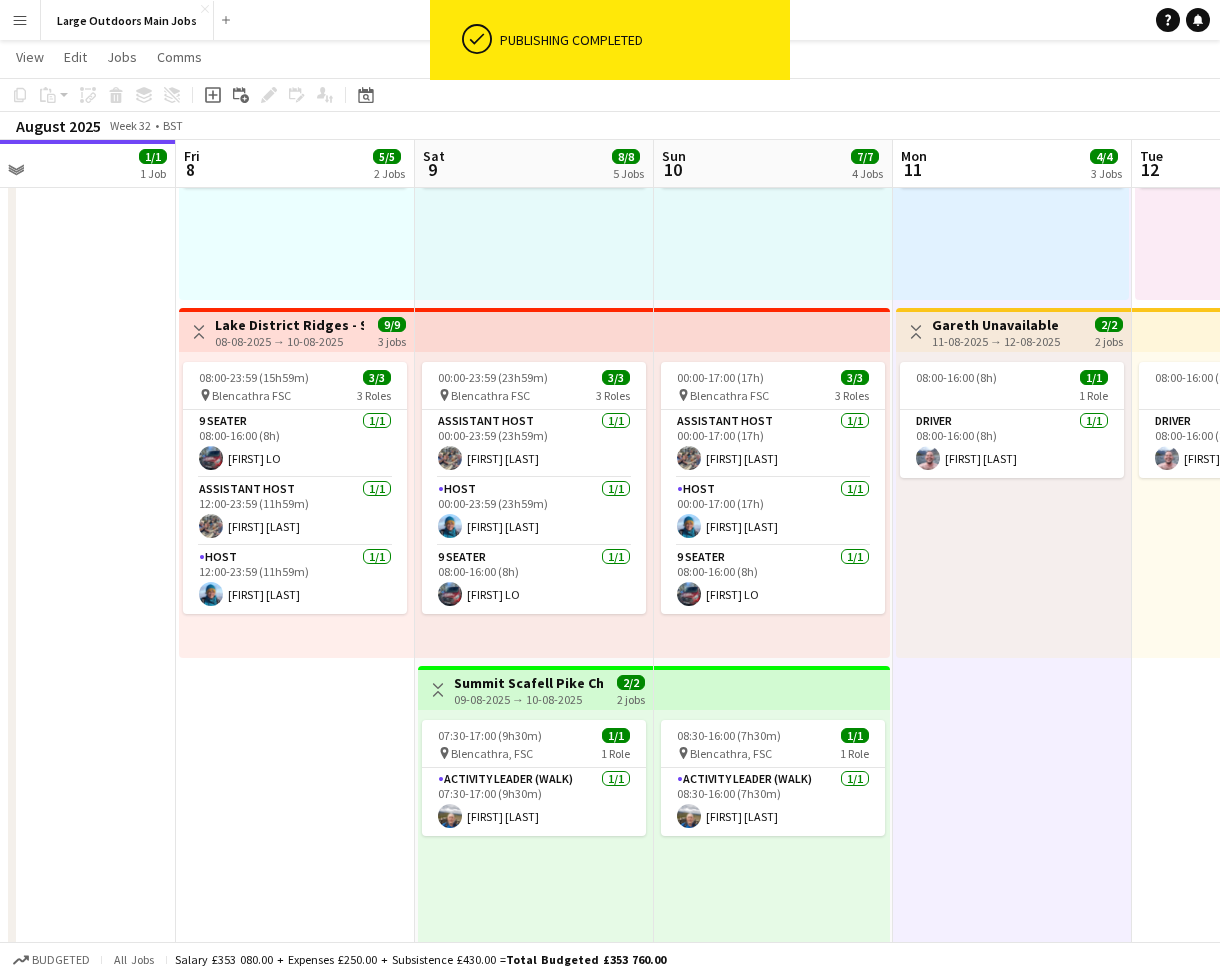 click on "Toggle View
Scenic Walking Holiday - Exploring the Giant's Causeway  →   9 jobs      (h)    2/2   2 Roles   9 Seater   1/1   (h)
Doris LO  Host (PHV Driver)   1/1   (h)
[FIRST] [LAST]
Toggle View
Lake District Ridges - Striding Edge & Sharp Edge / Scafell Pike Challenge Weekend / Wild Swim - Lake District  →   9/9   3 jobs      (h)    3/3
pin
Blencathra FSC   3 Roles   9 Seater   1/1   (h)
Pertunia LO  Assistant Host   1/1   (h)
[FIRST] [LAST]  Host   1/1   (h)
patricia boardman" at bounding box center (295, 304) 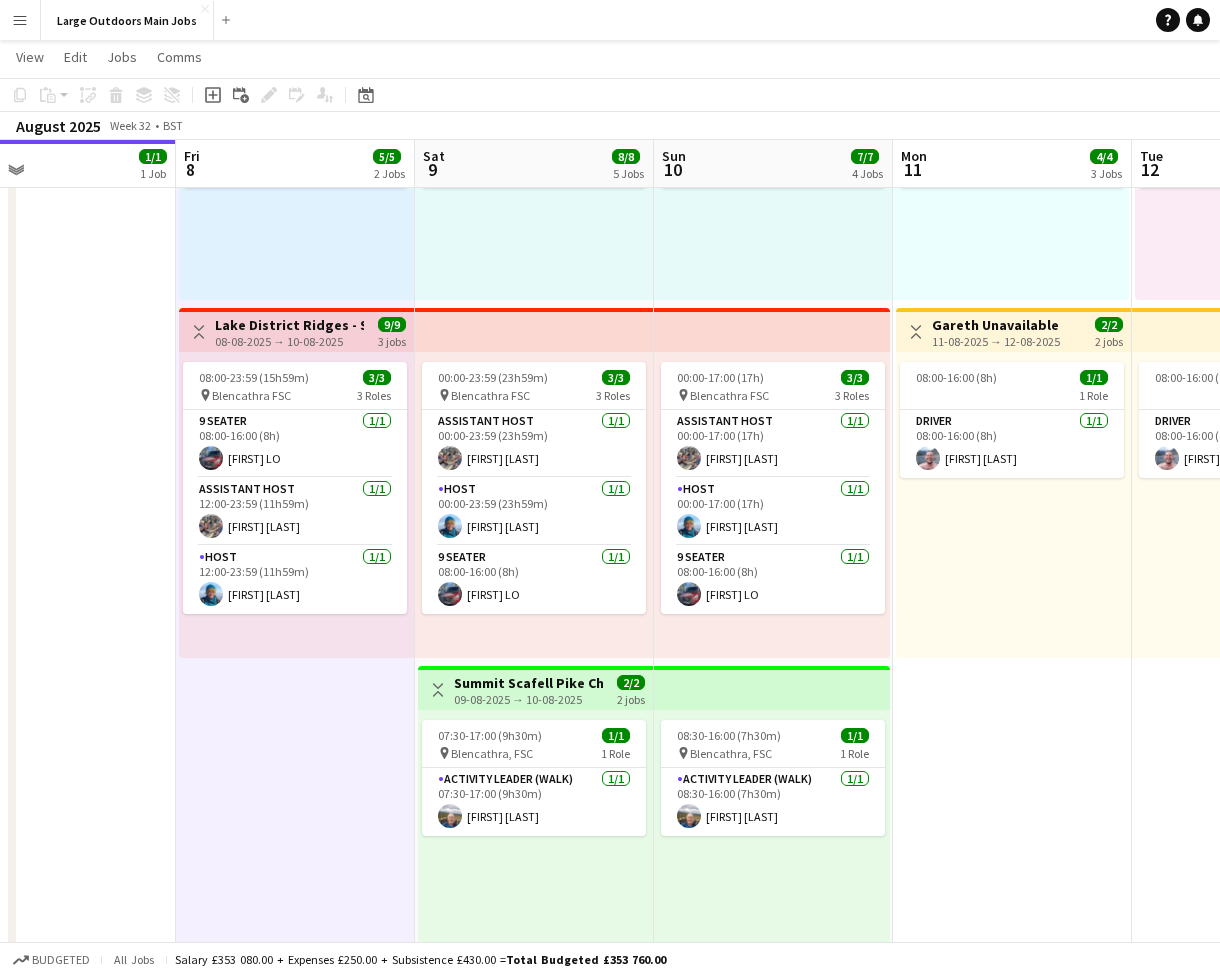 click on "Toggle View
Lake District Ridges - Striding Edge & Sharp Edge / Scafell Pike Challenge Weekend / Wild Swim - Lake District  08-08-2025 → 10-08-2025   9/9   3 jobs" at bounding box center (296, 330) 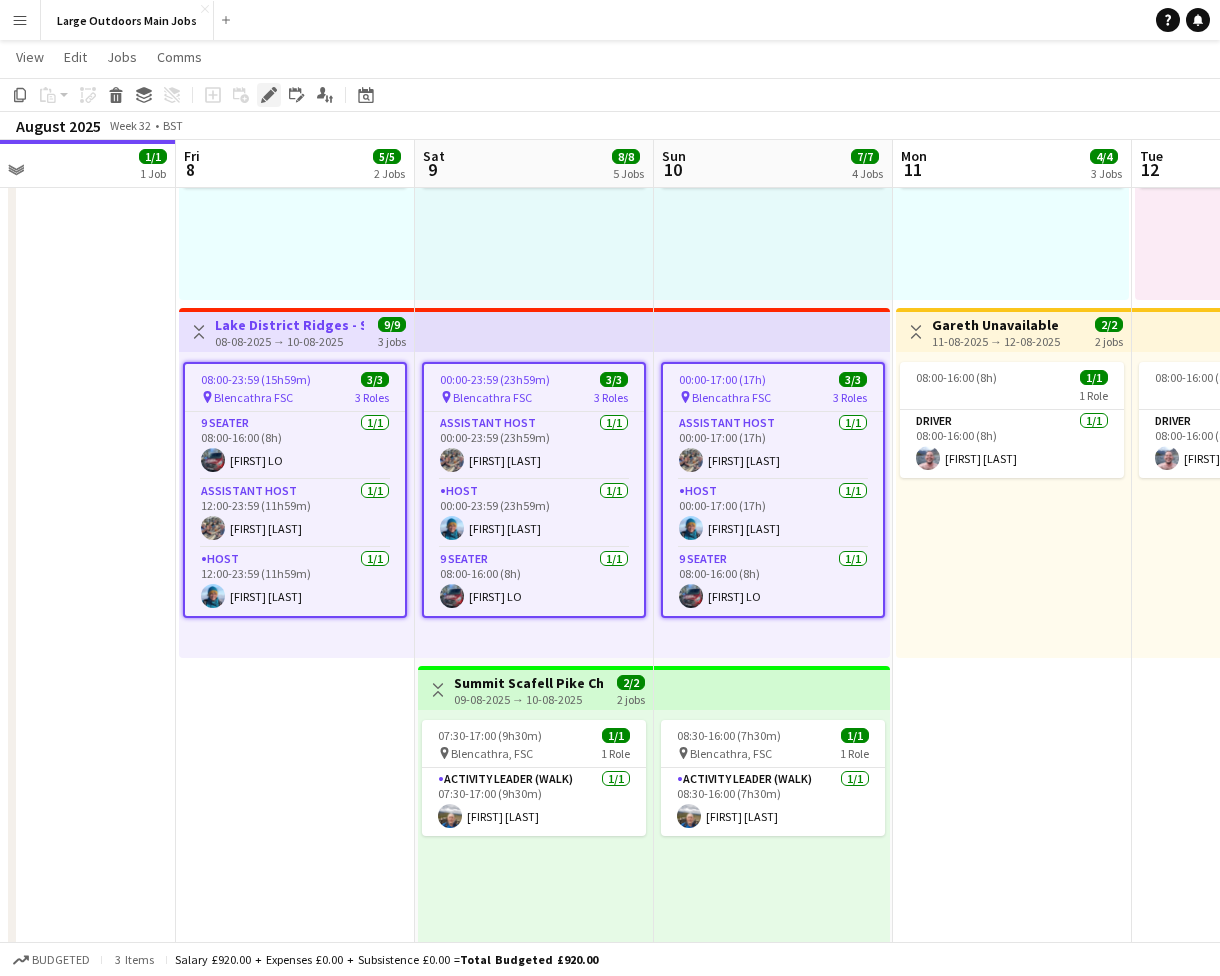 click 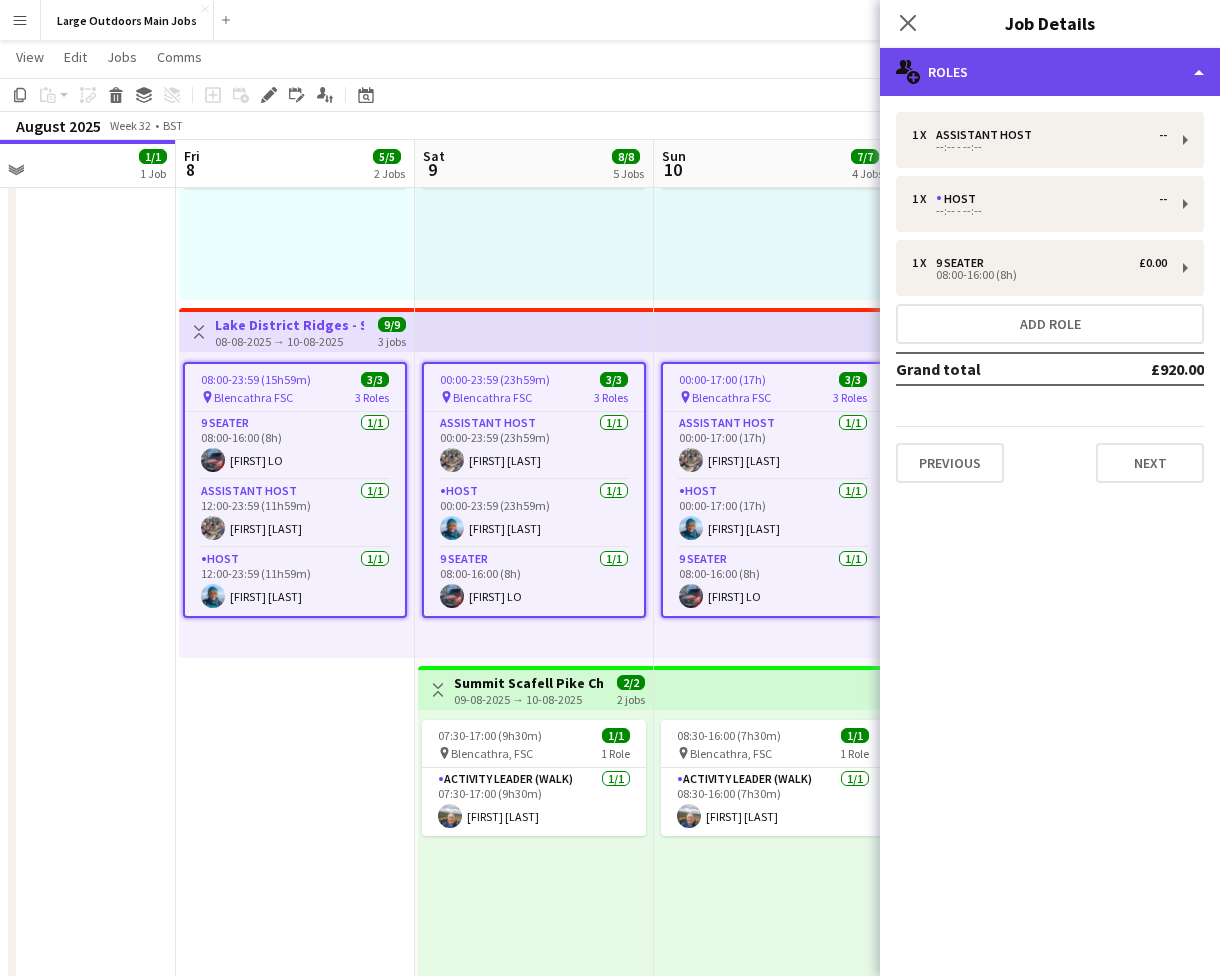 click on "multiple-users-add
Roles" 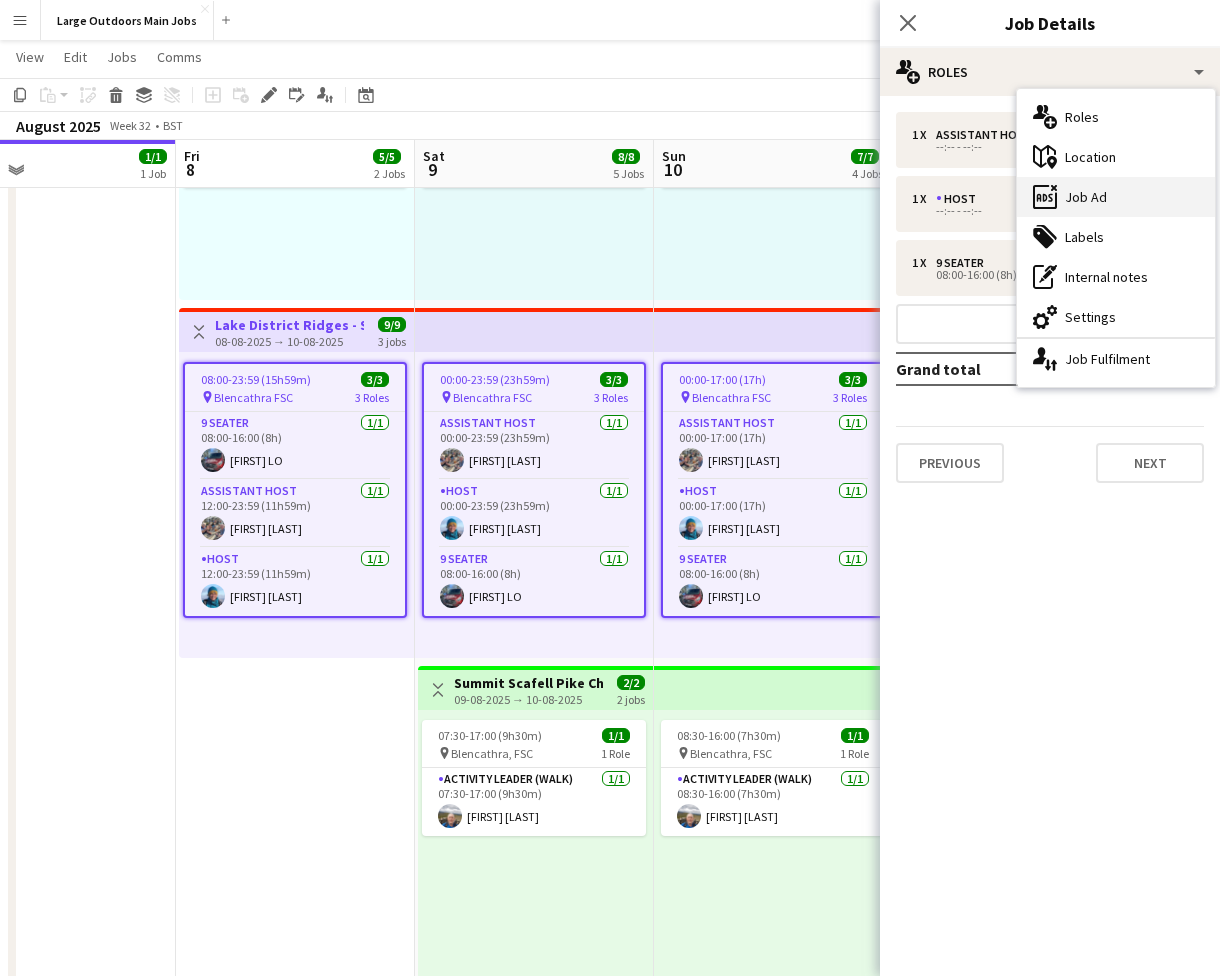 click on "ads-window
Job Ad" at bounding box center [1116, 197] 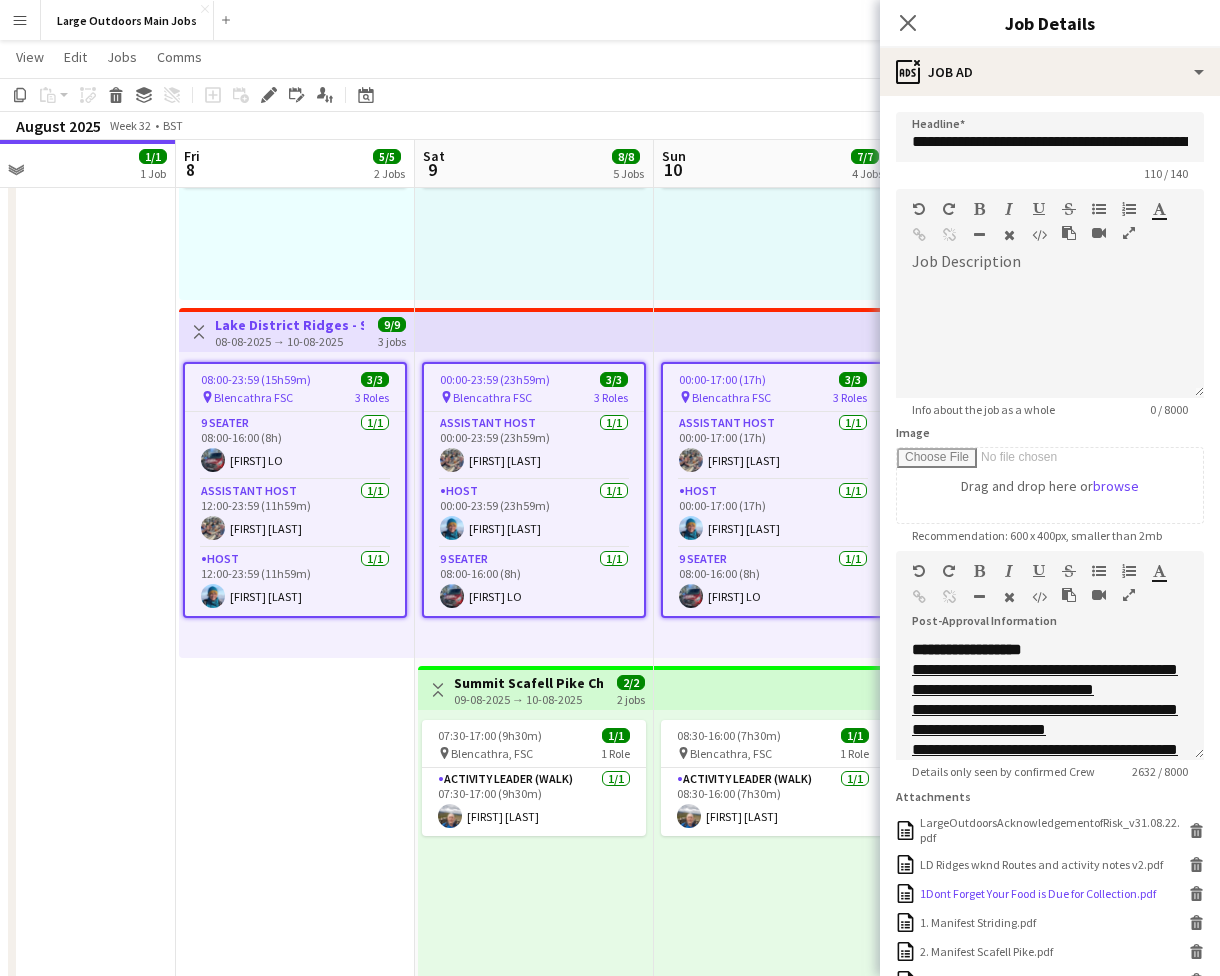 scroll, scrollTop: 184, scrollLeft: 0, axis: vertical 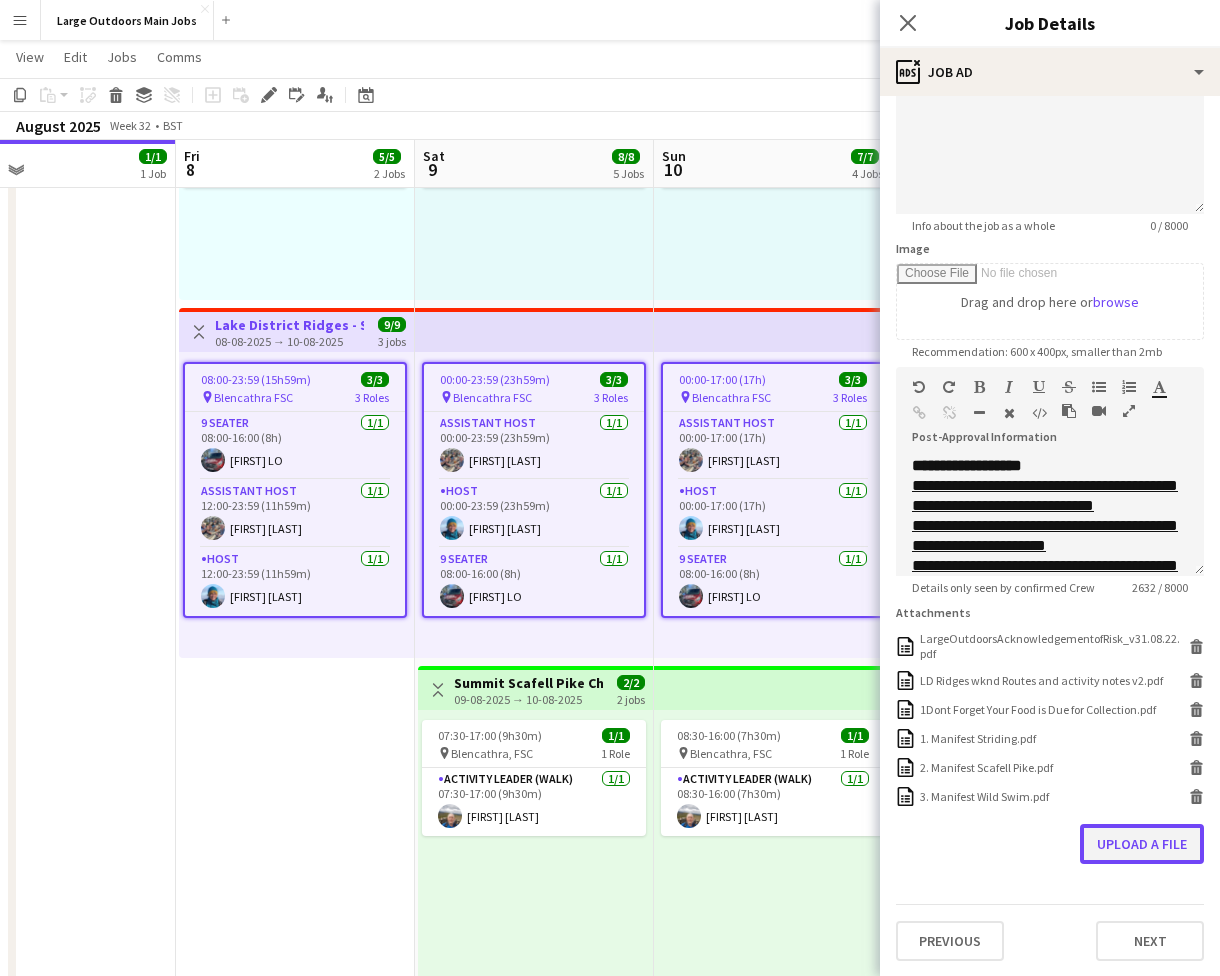 click on "Upload a file" at bounding box center (1142, 844) 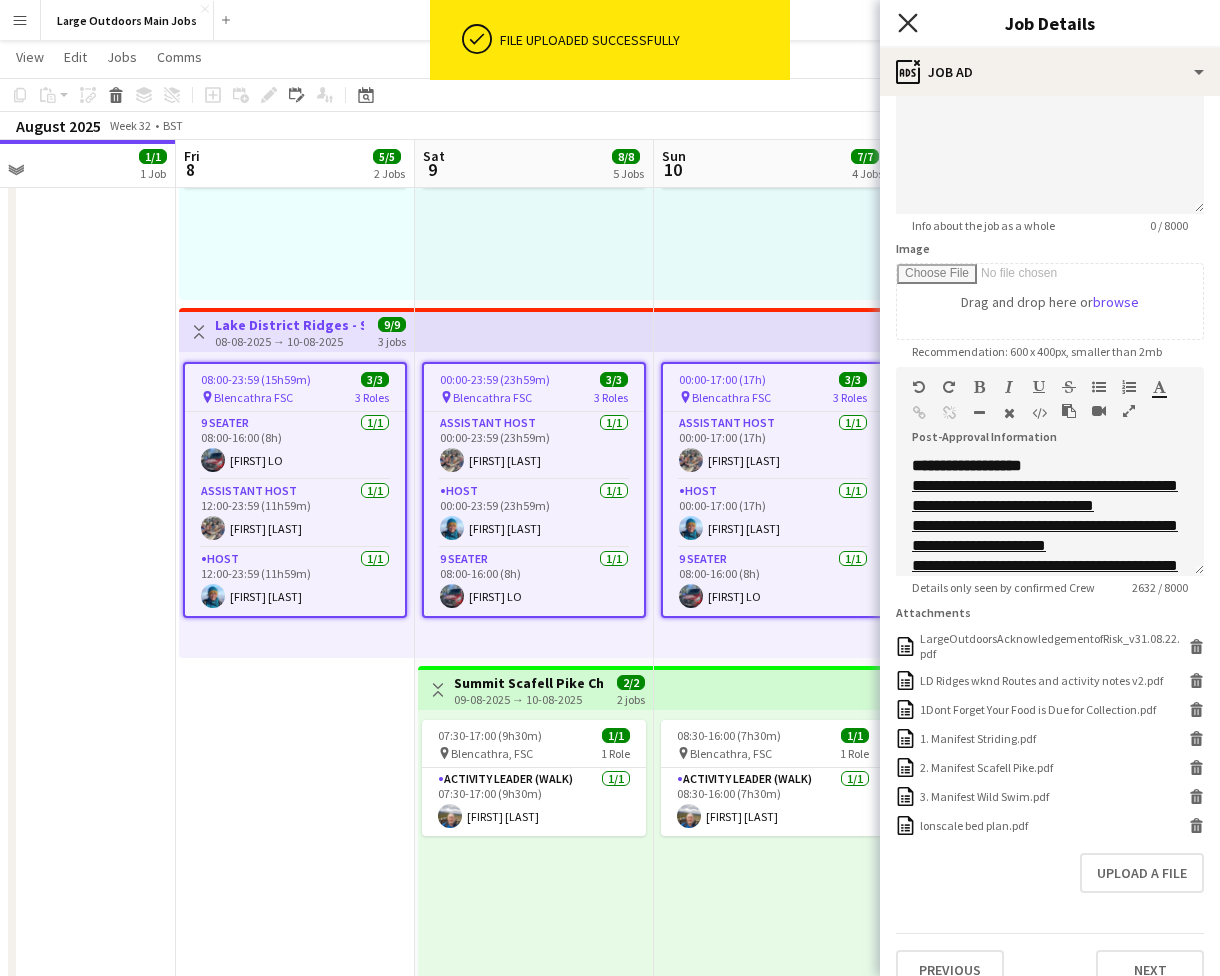 click on "Close pop-in" 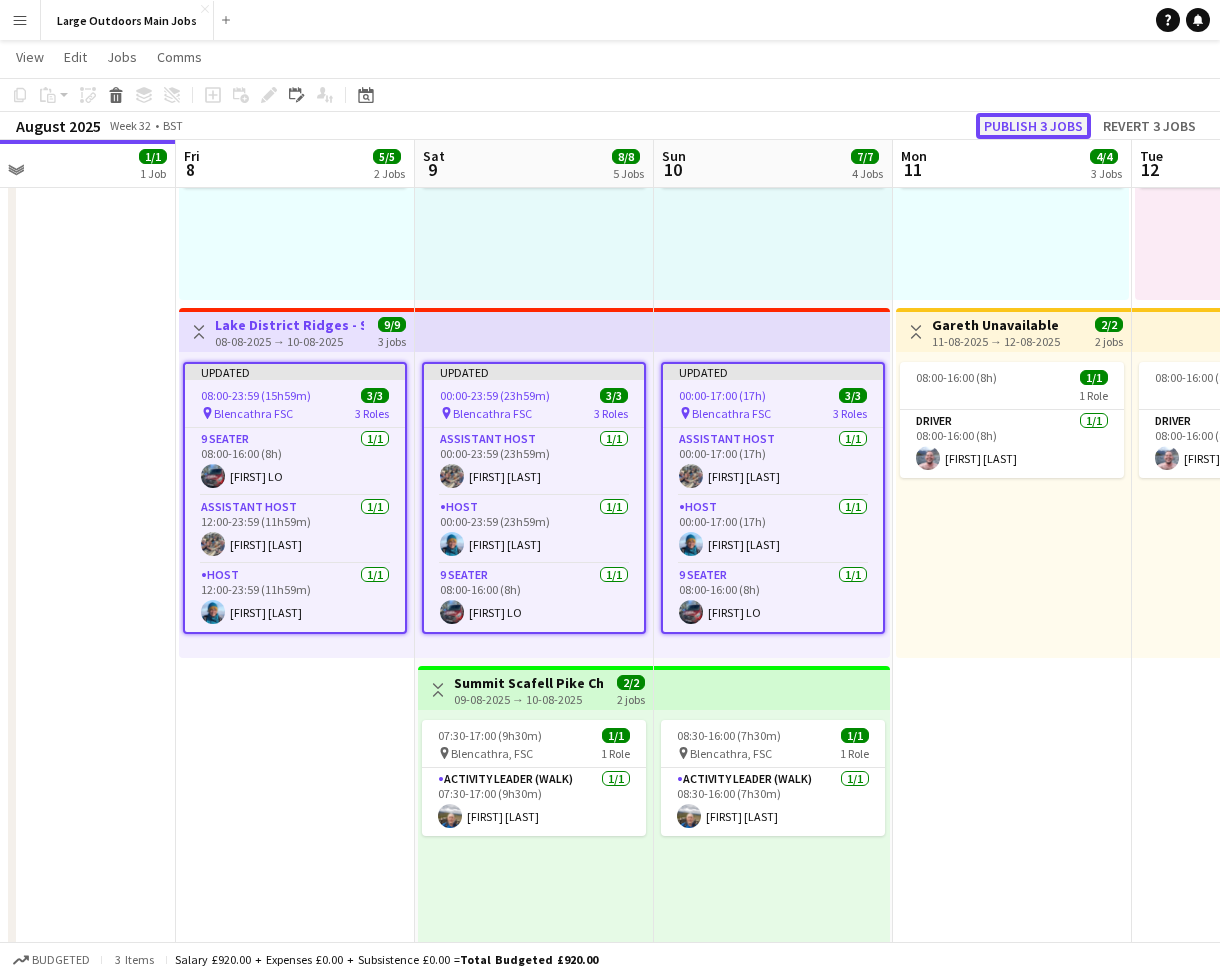 click on "Publish 3 jobs" 